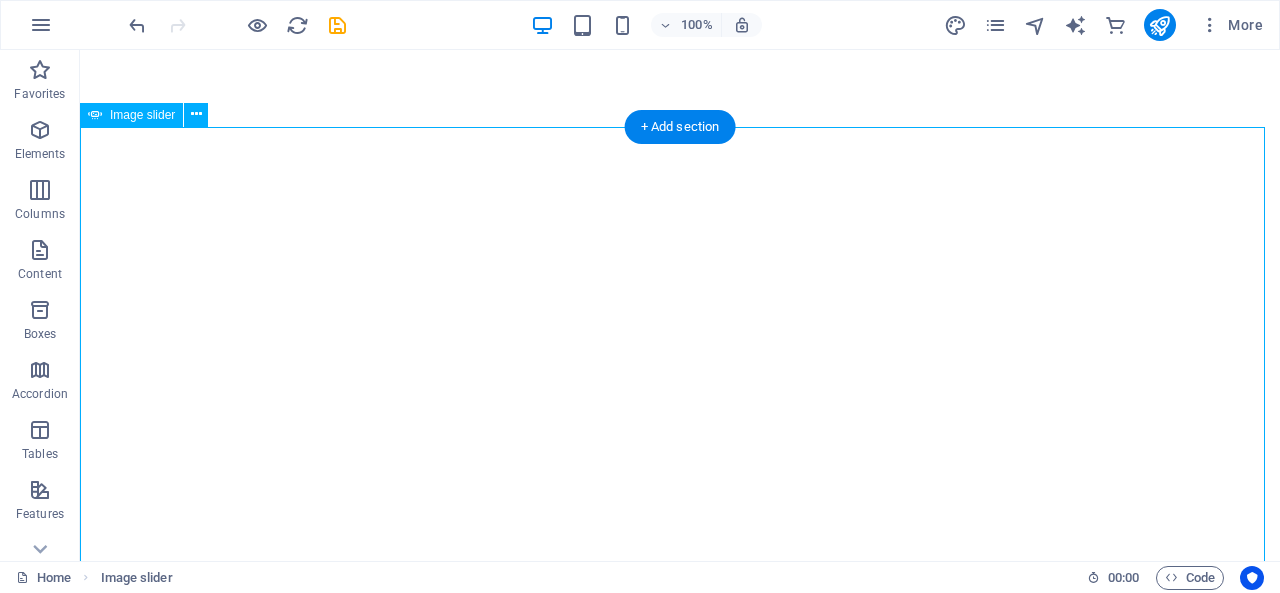 scroll, scrollTop: 0, scrollLeft: 0, axis: both 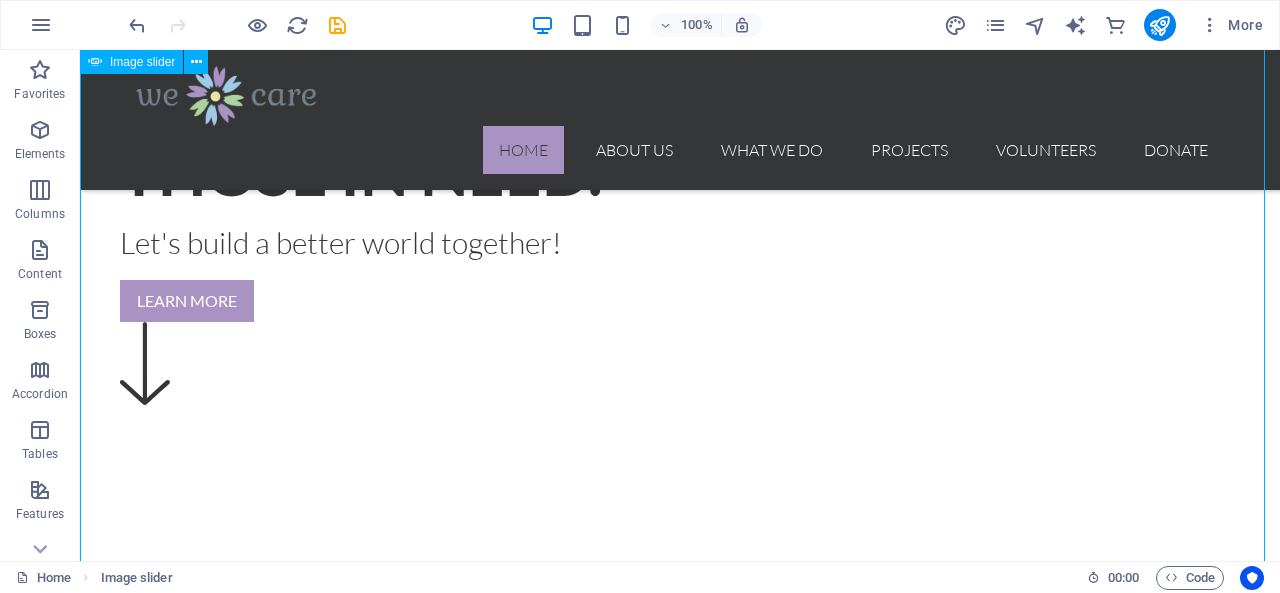 click at bounding box center (-1698, 2309) 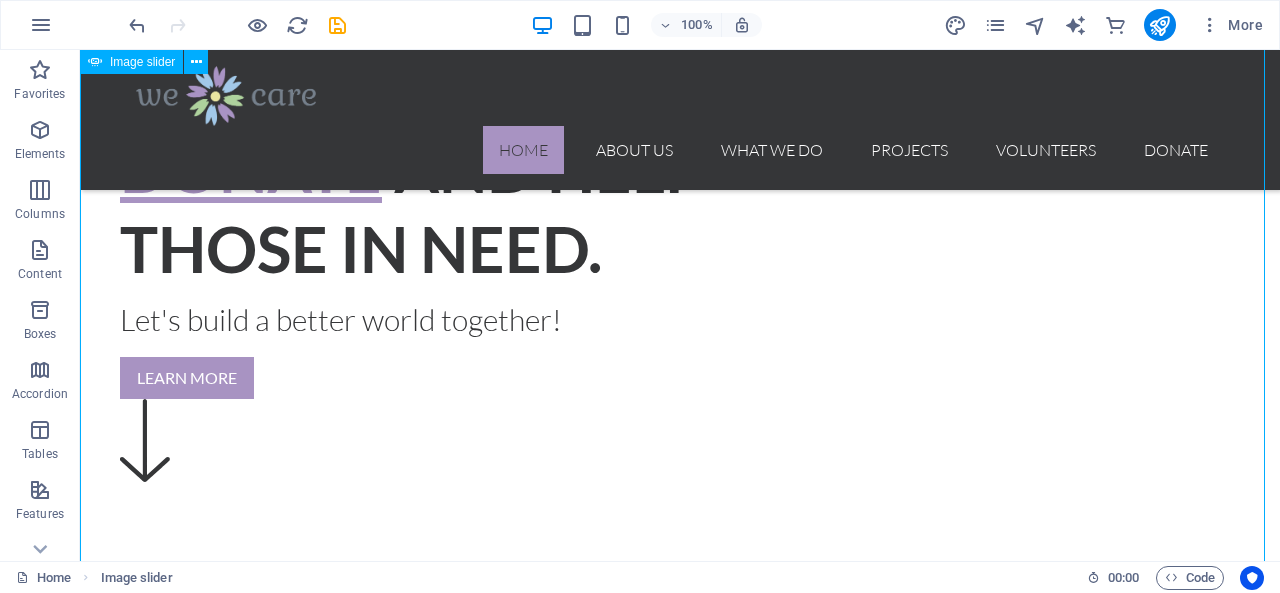 scroll, scrollTop: 594, scrollLeft: 0, axis: vertical 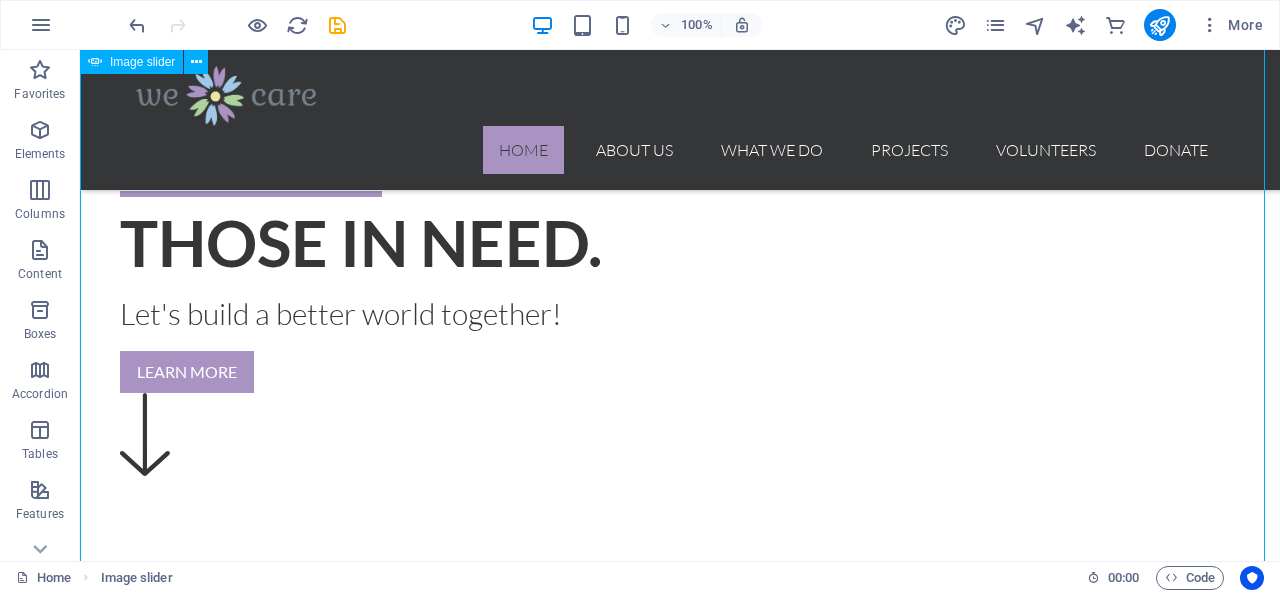 select on "ms" 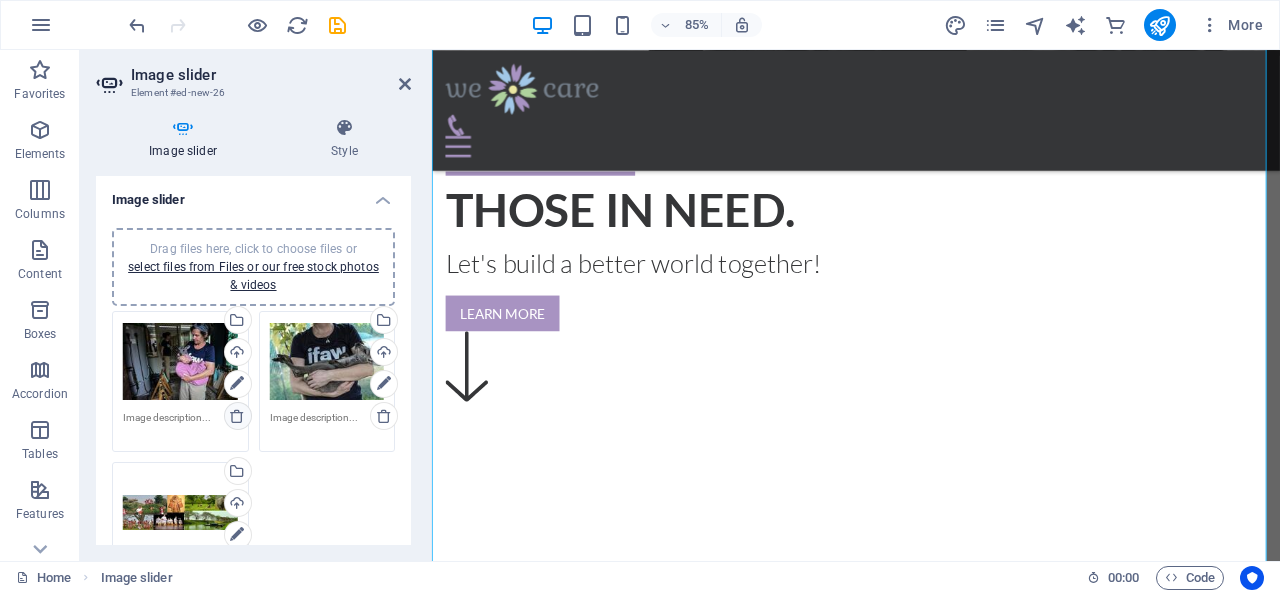 click at bounding box center (237, 416) 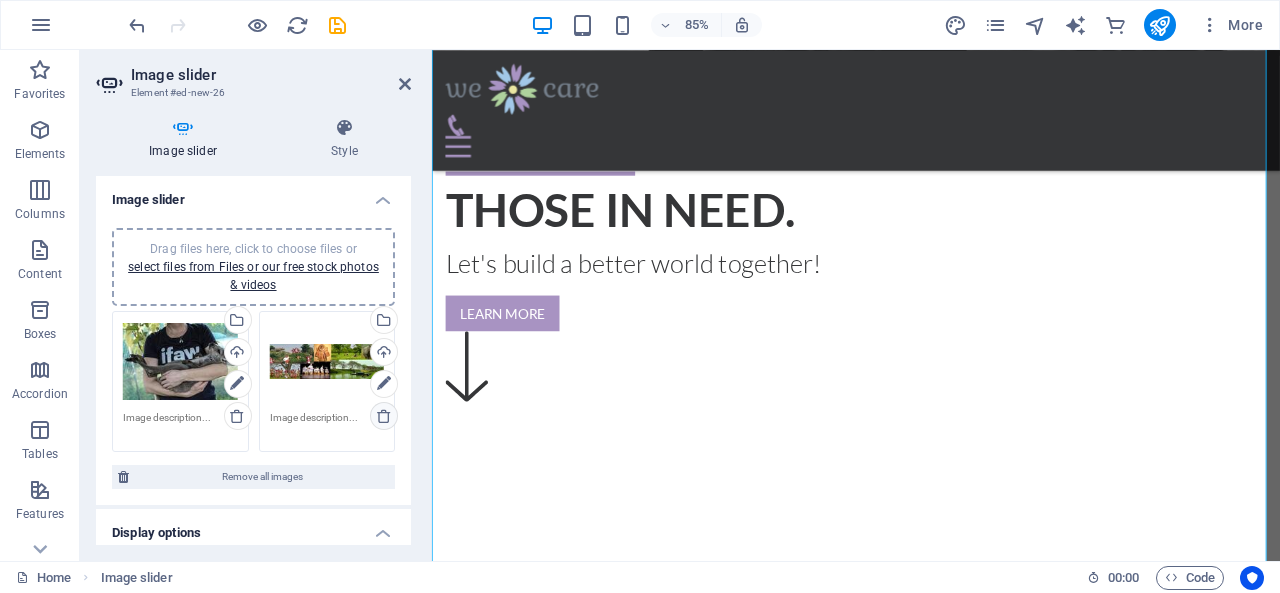 click at bounding box center (384, 416) 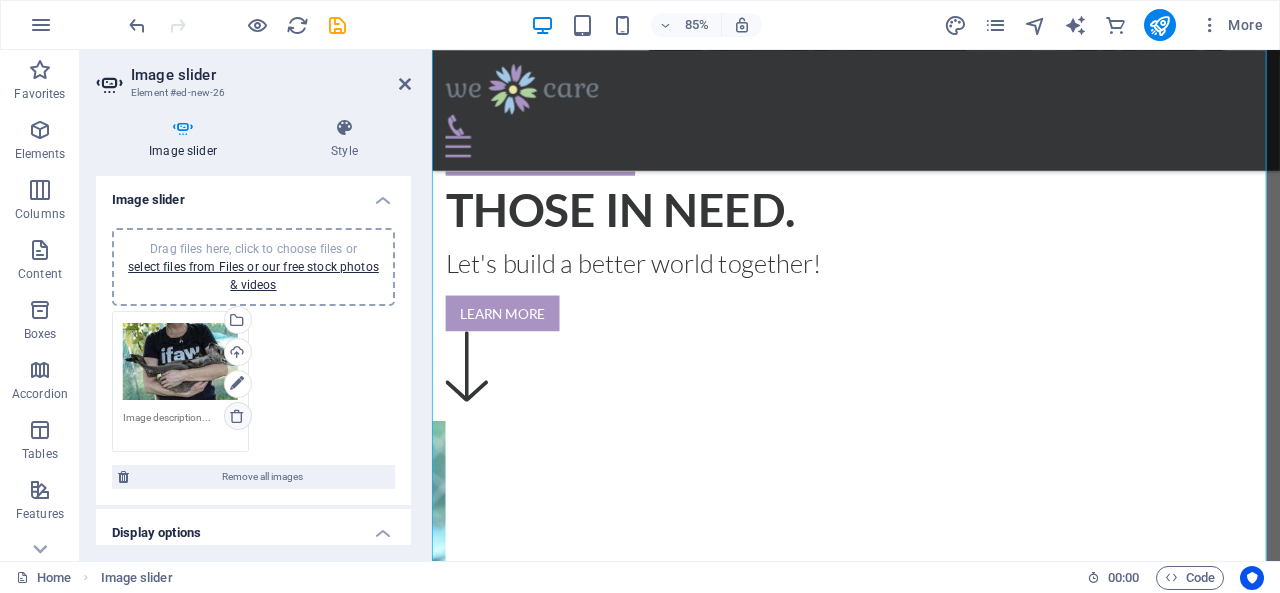click at bounding box center [237, 416] 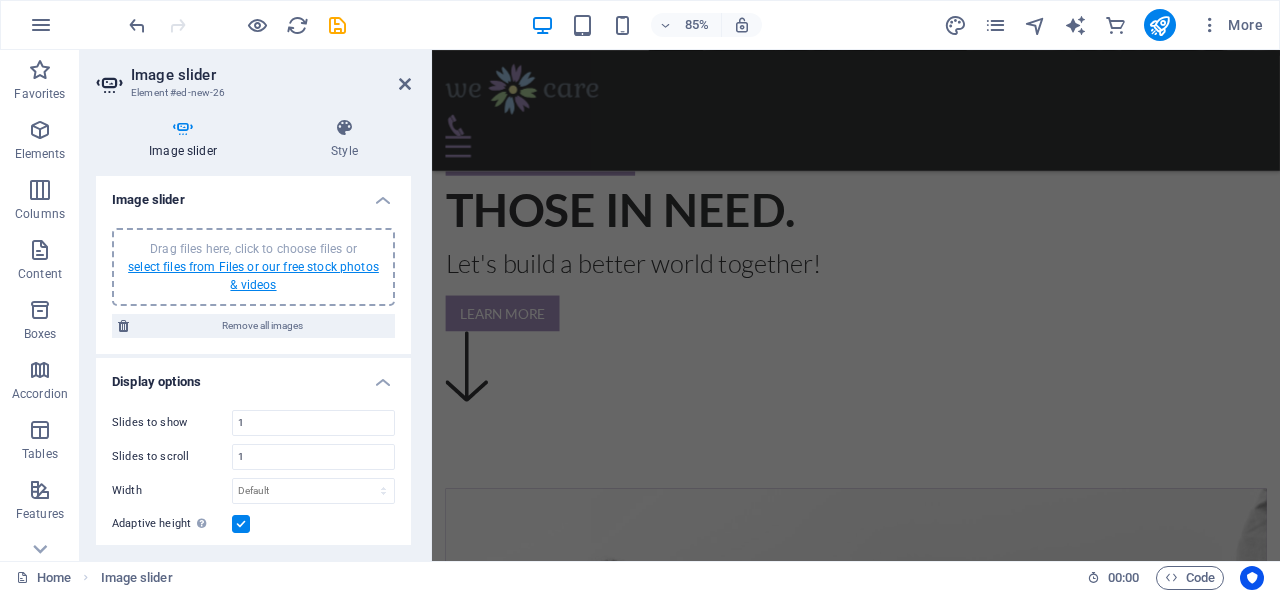 click on "select files from Files or our free stock photos & videos" at bounding box center (253, 276) 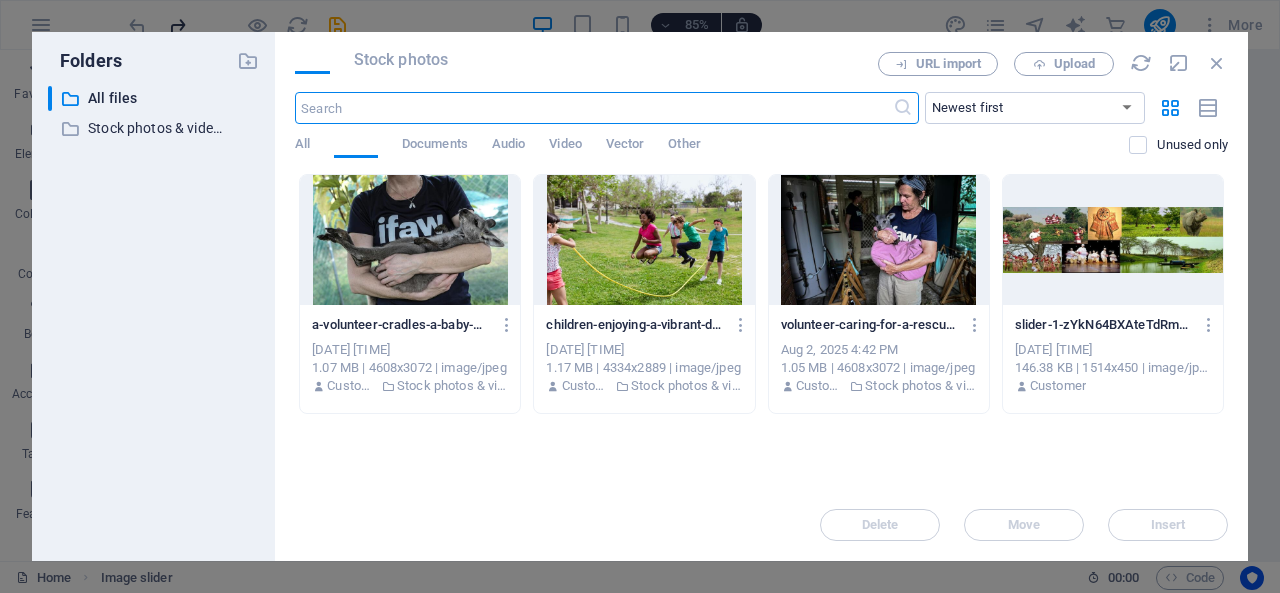 scroll, scrollTop: 584, scrollLeft: 0, axis: vertical 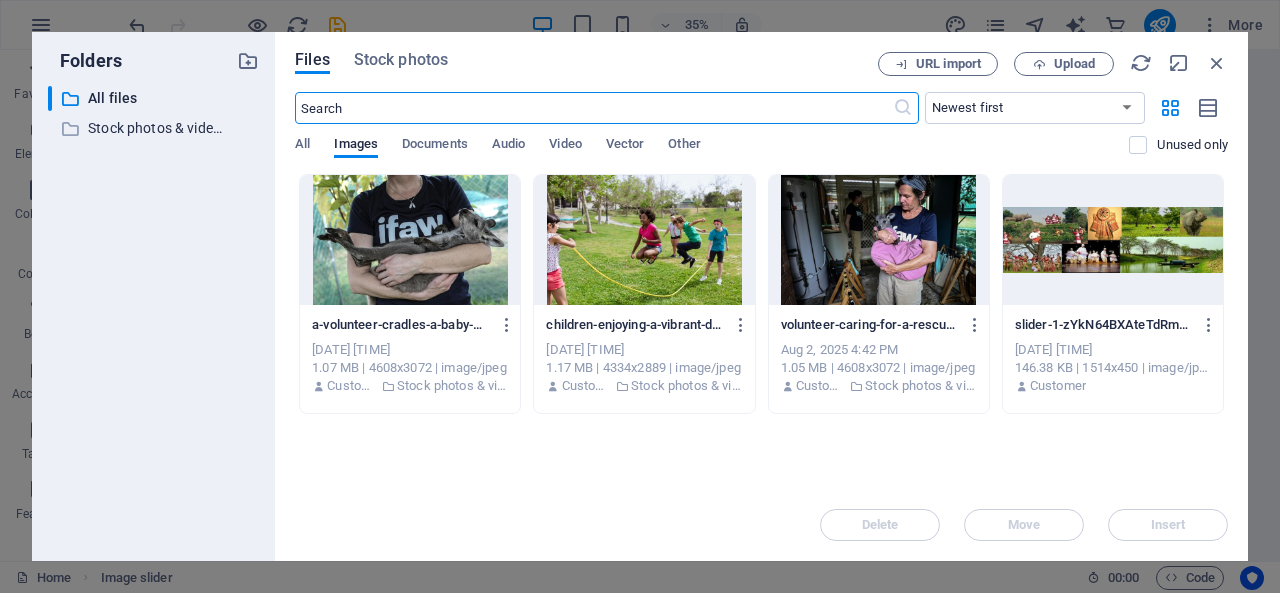 click at bounding box center (410, 240) 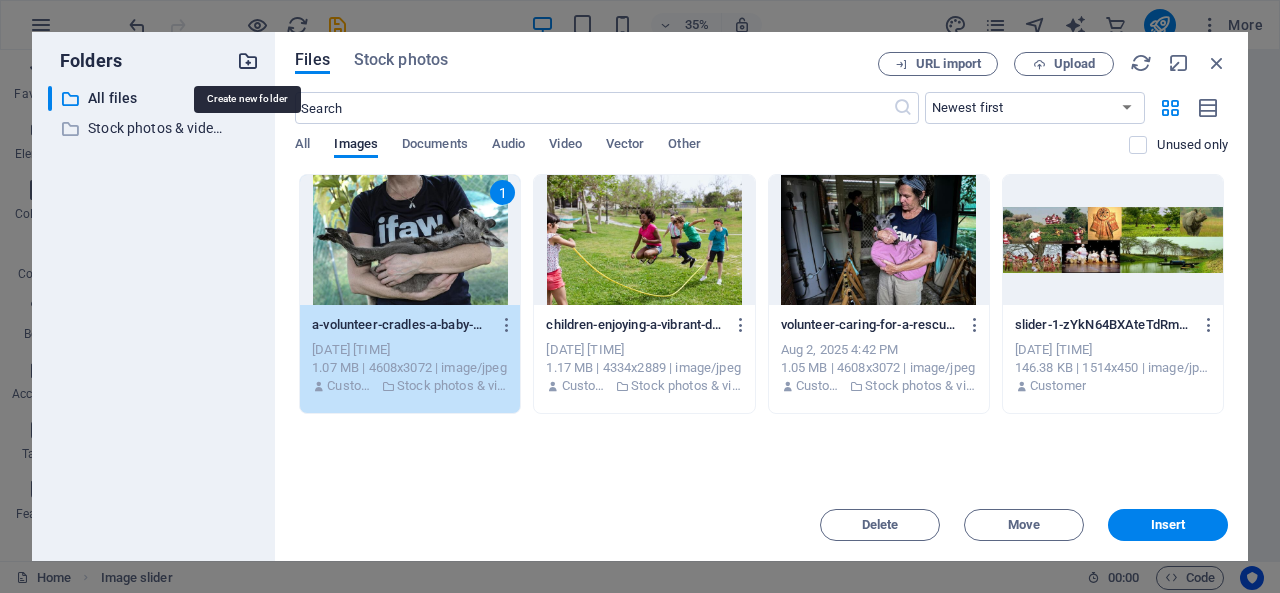 click at bounding box center [248, 61] 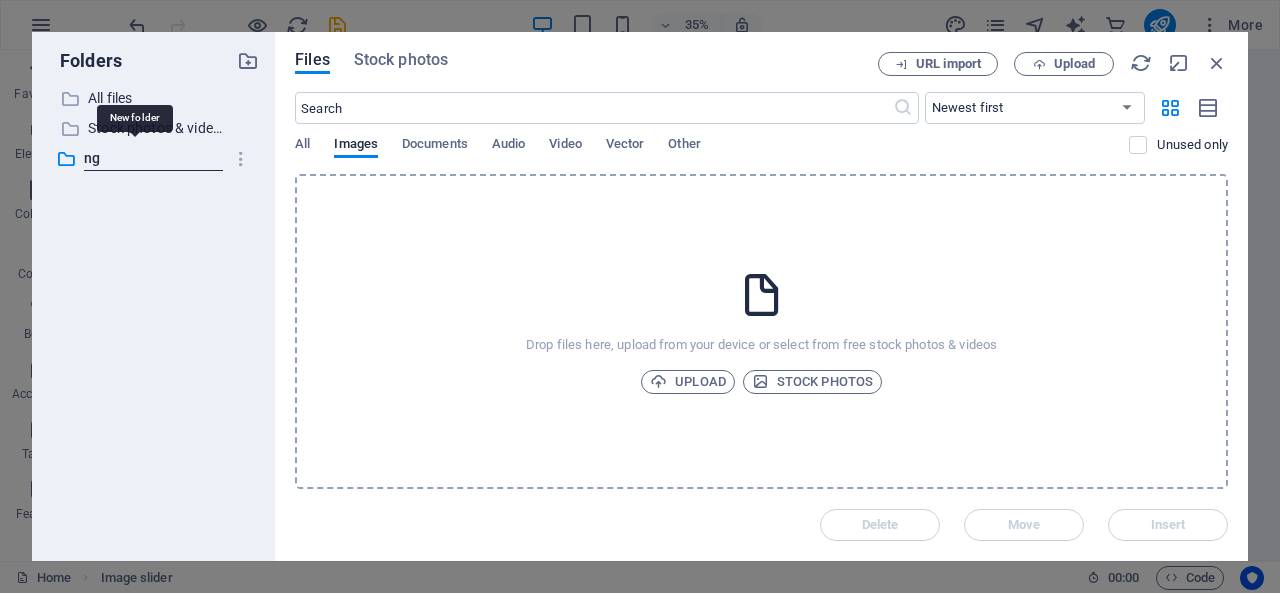 type on "n" 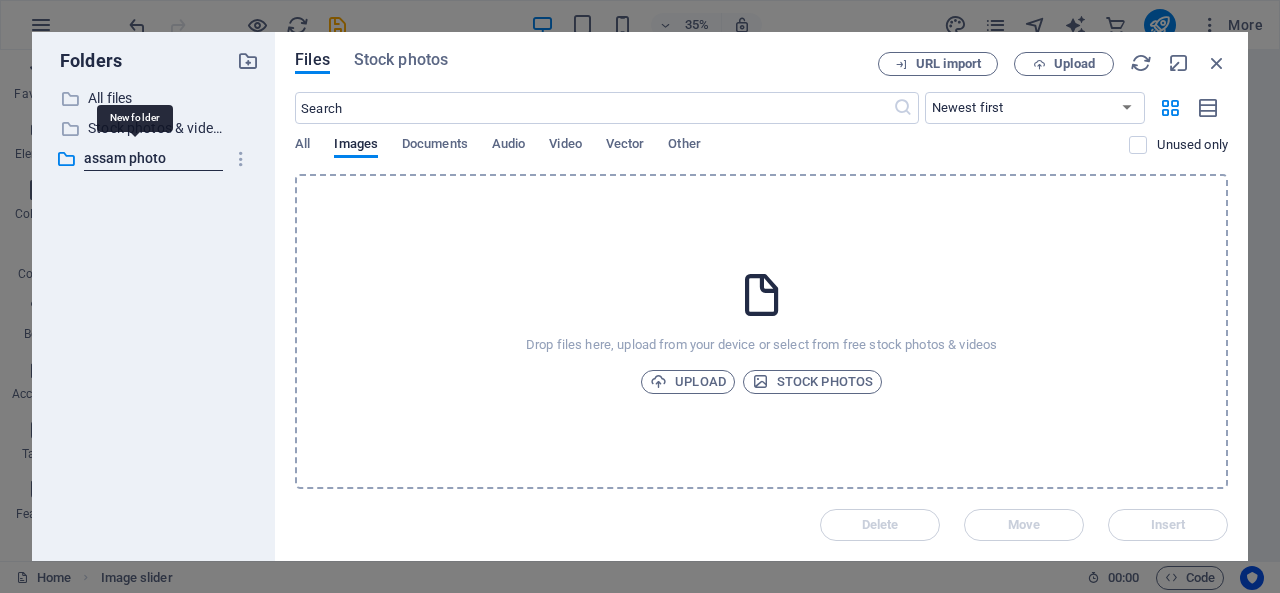 type on "assam photo" 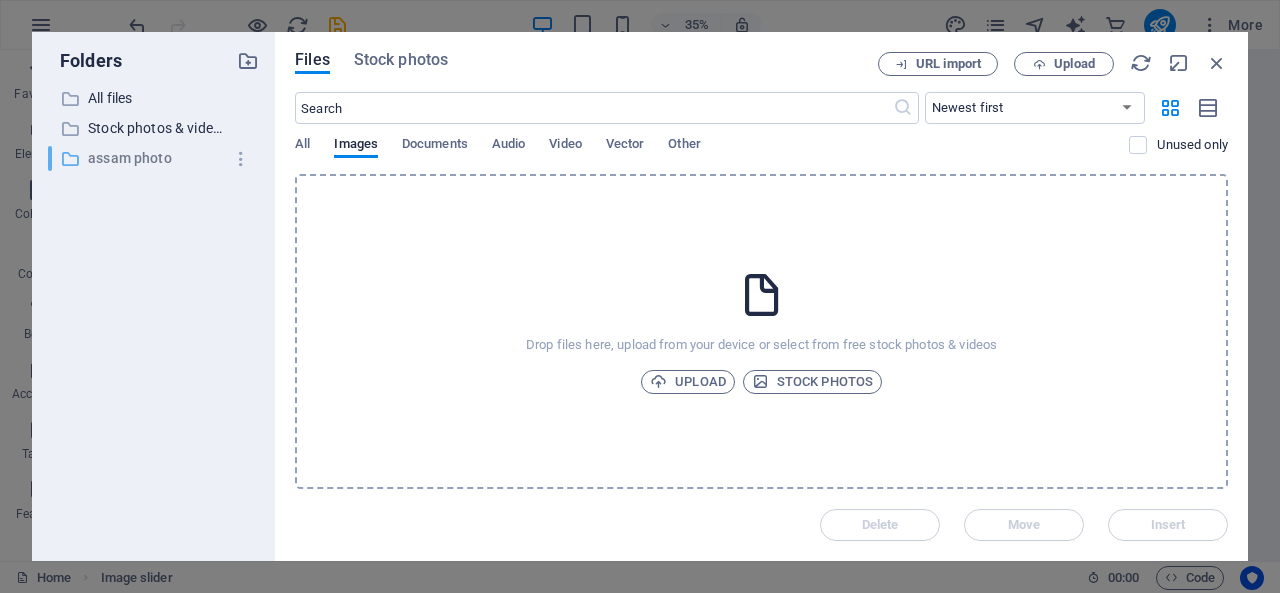click on "assam photo" at bounding box center (155, 158) 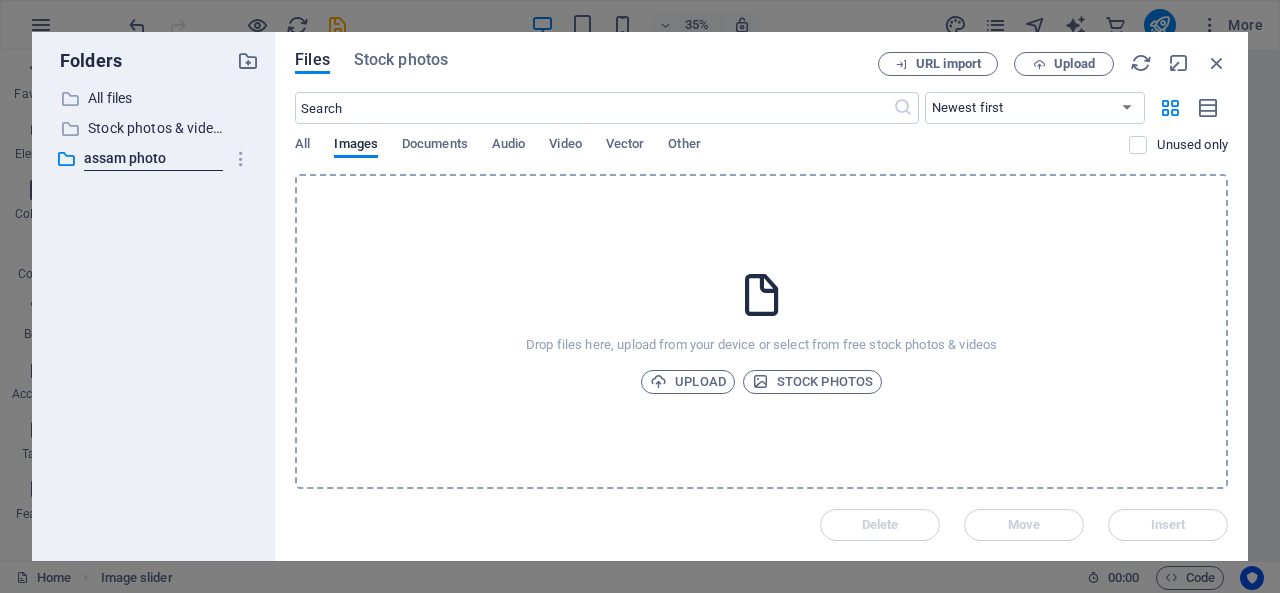 click on "​ All files All files ​ Stock photos &videos Stock photos &videos ​ [CITY] photo [CITY] photo" at bounding box center [153, 315] 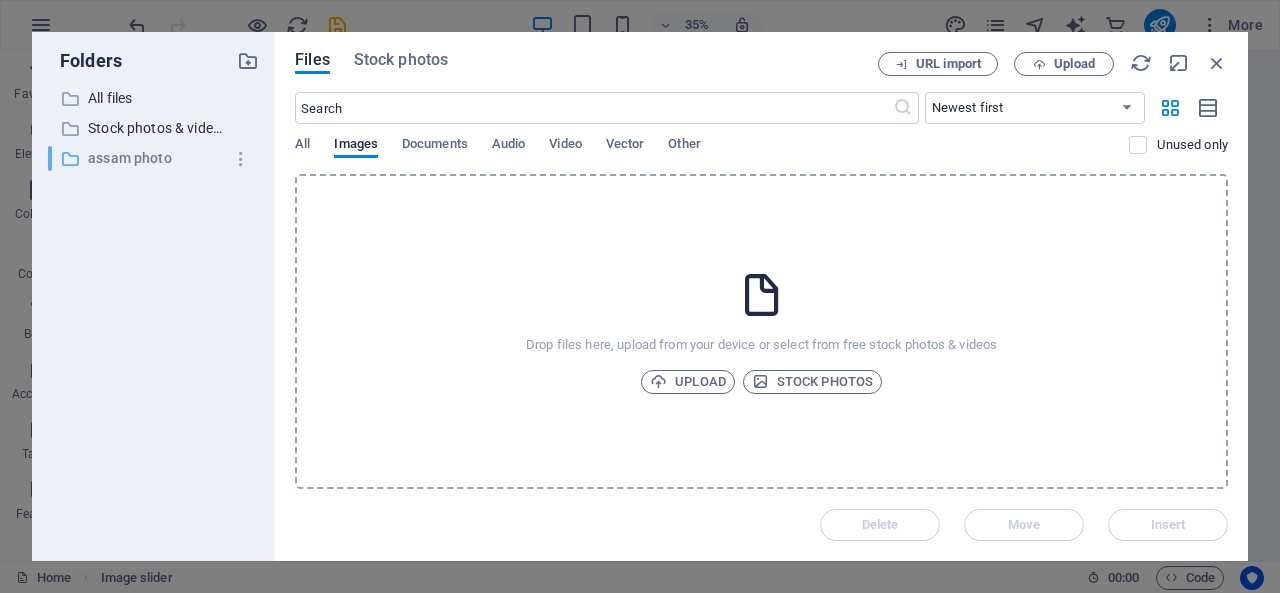 click on "assam photo" at bounding box center (155, 158) 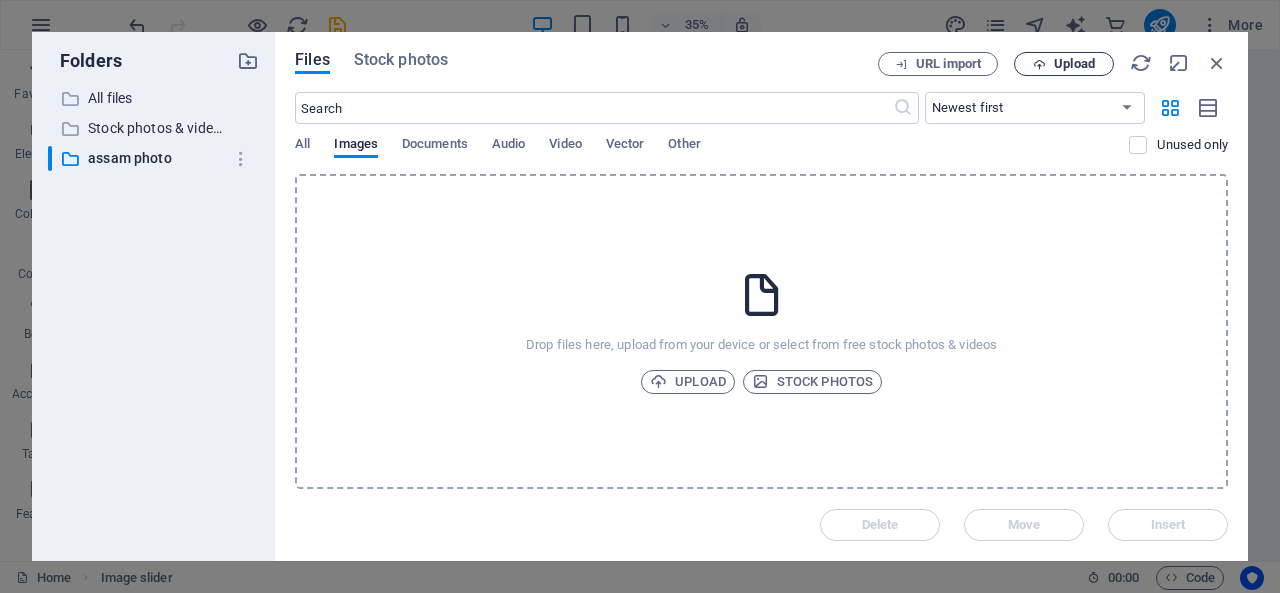 click on "Upload" at bounding box center (1074, 64) 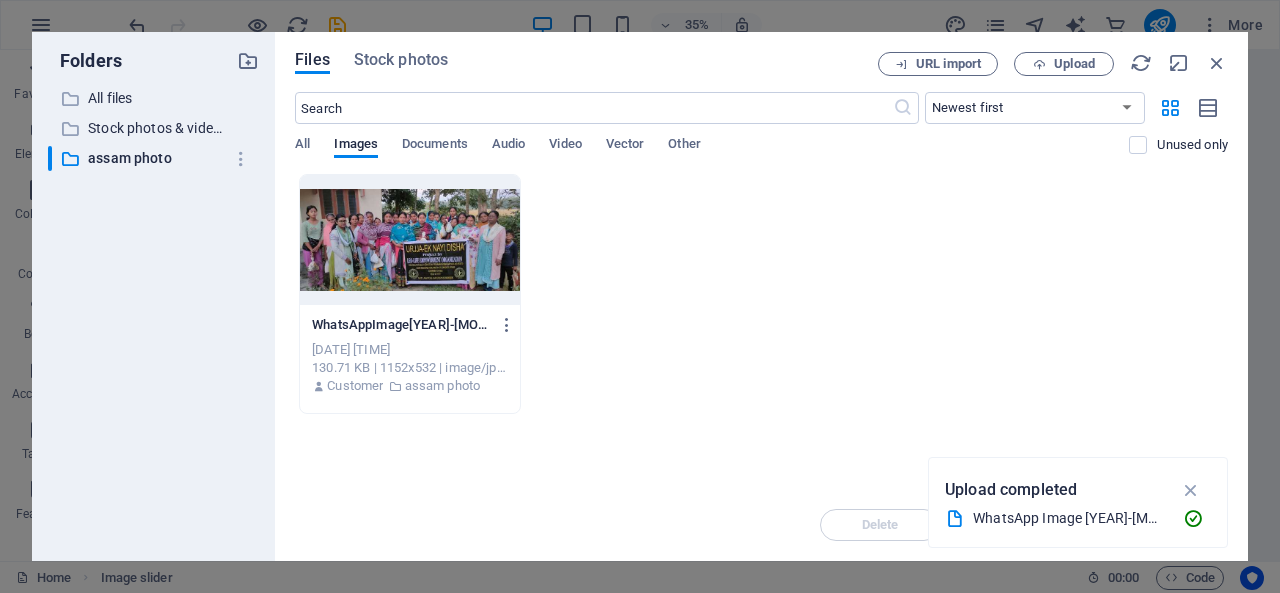 click at bounding box center (410, 240) 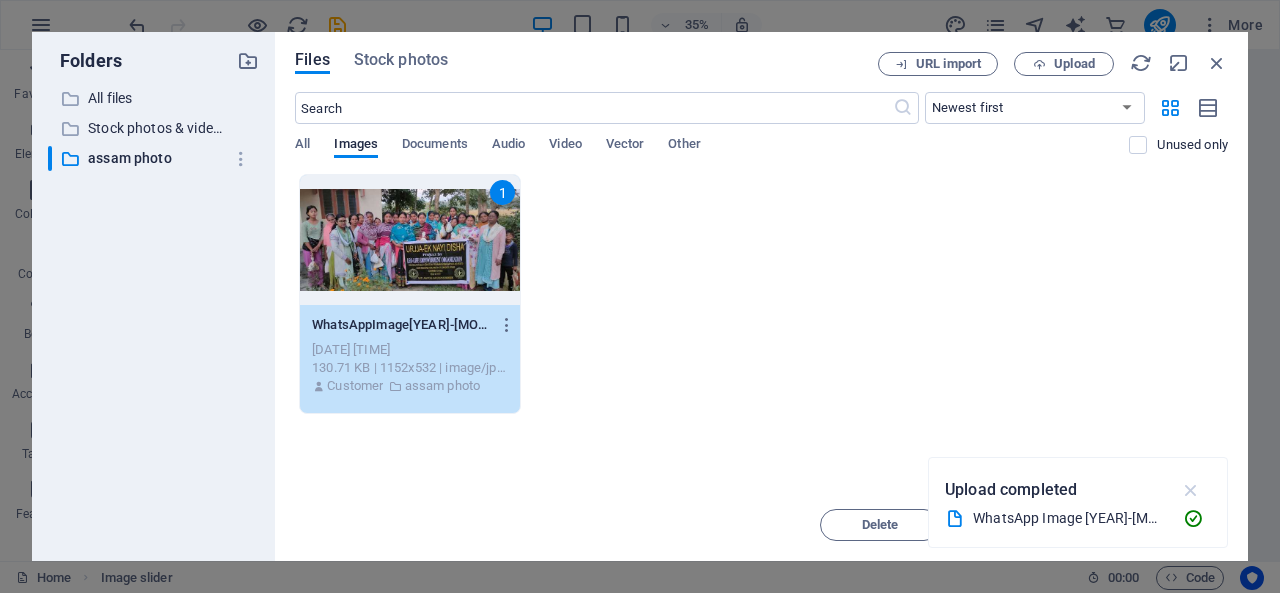 click at bounding box center [1191, 490] 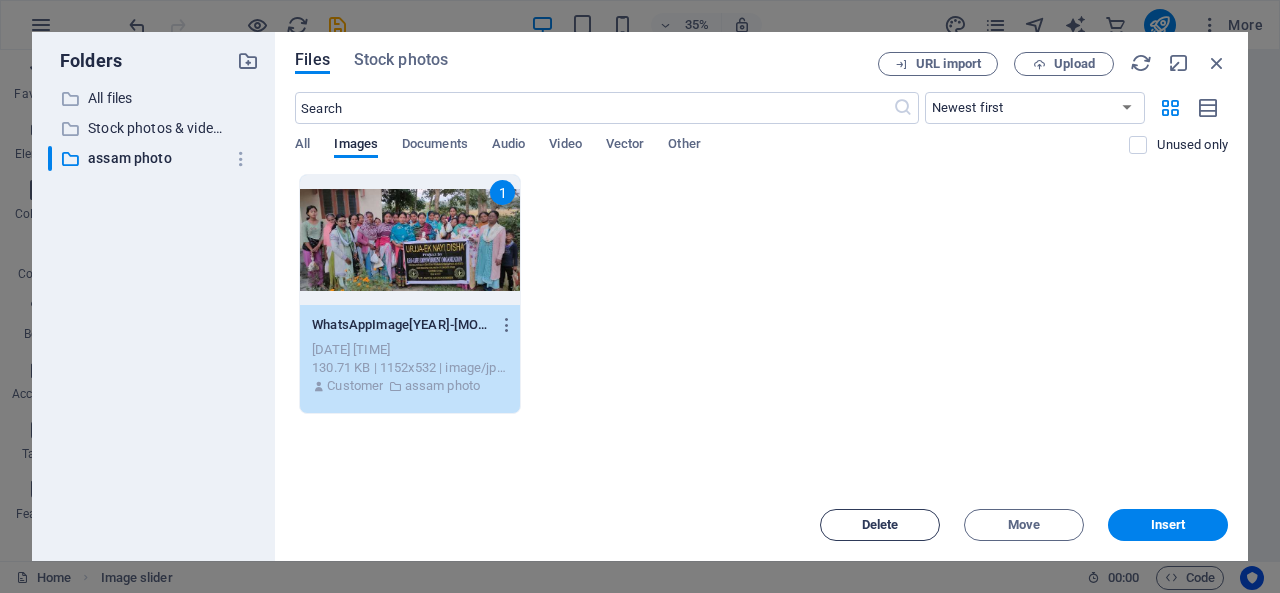 click on "Delete" at bounding box center (880, 525) 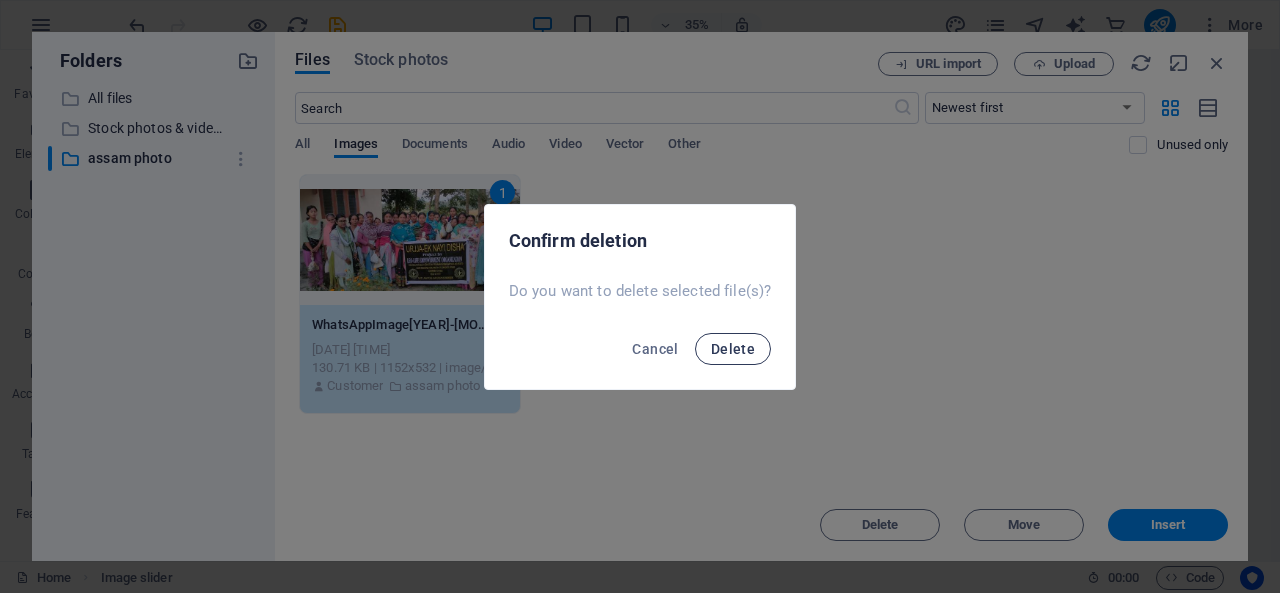 click on "Delete" at bounding box center [733, 349] 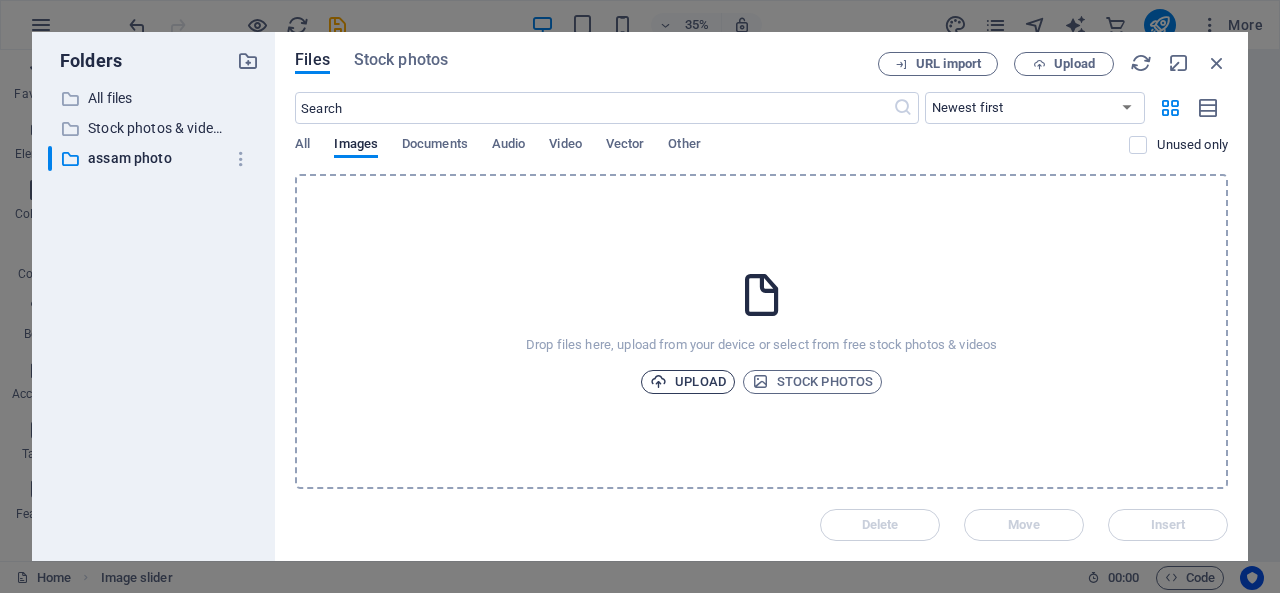 click on "Upload" at bounding box center [688, 382] 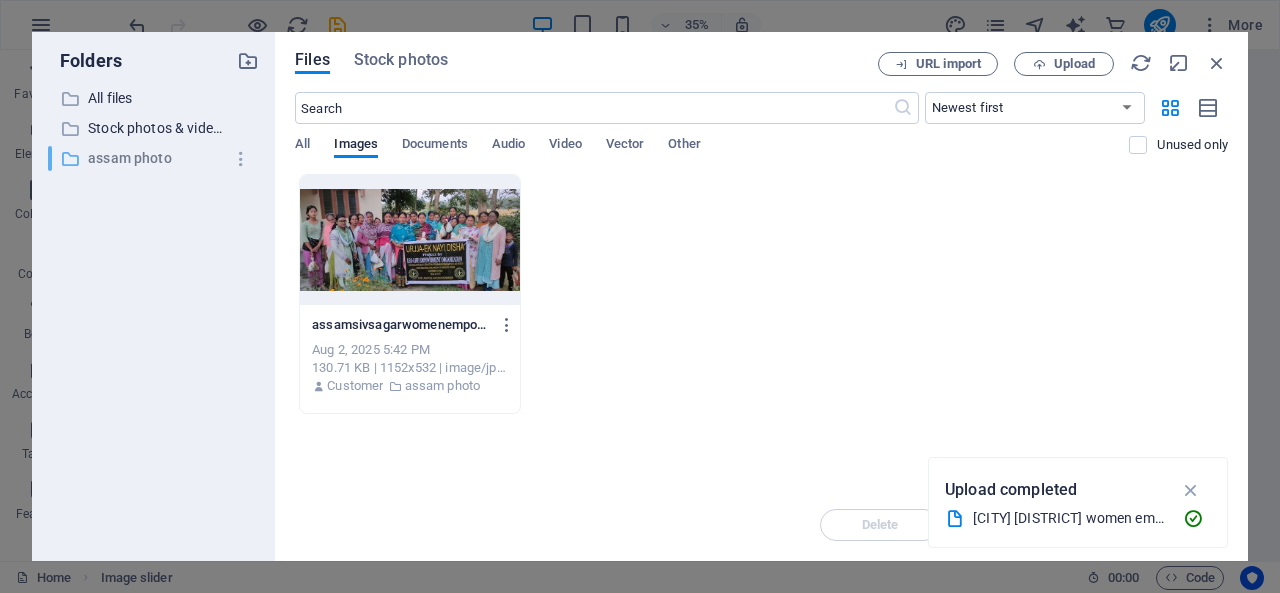 click on "assam photo" at bounding box center (155, 158) 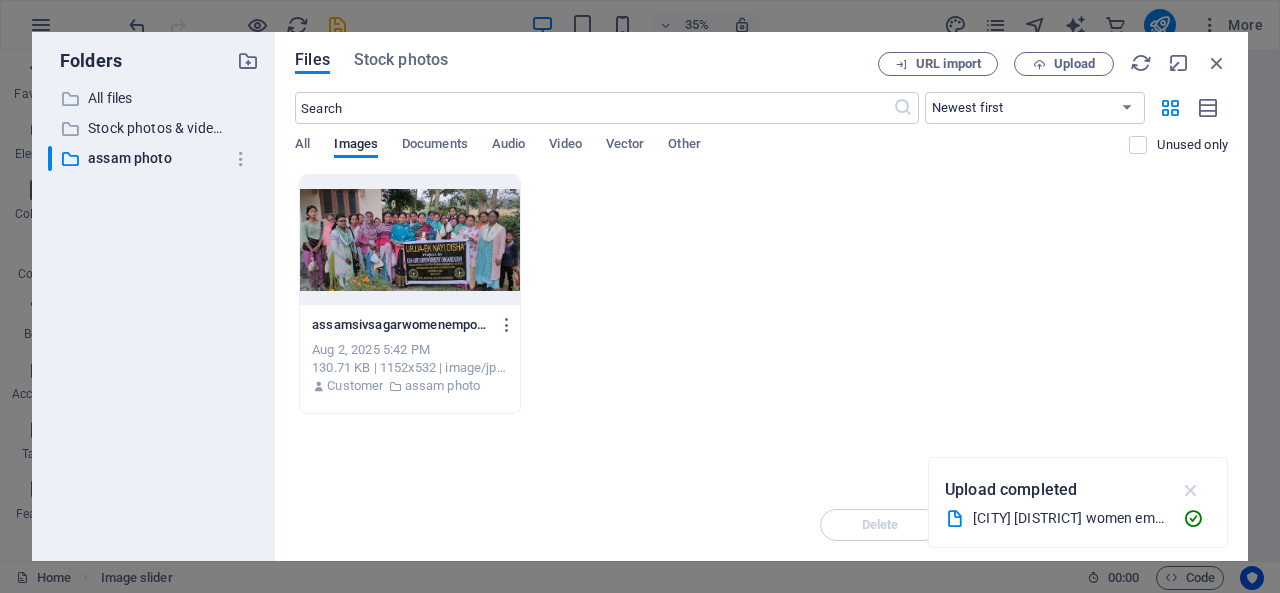 click at bounding box center [1191, 490] 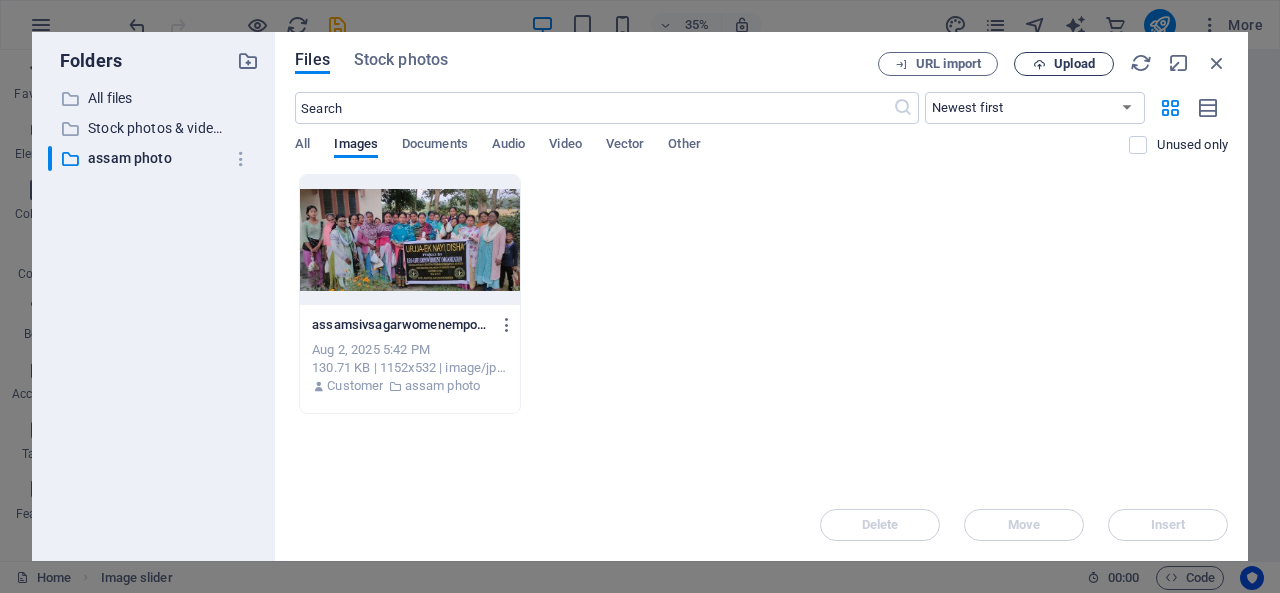 click on "Upload" at bounding box center [1074, 64] 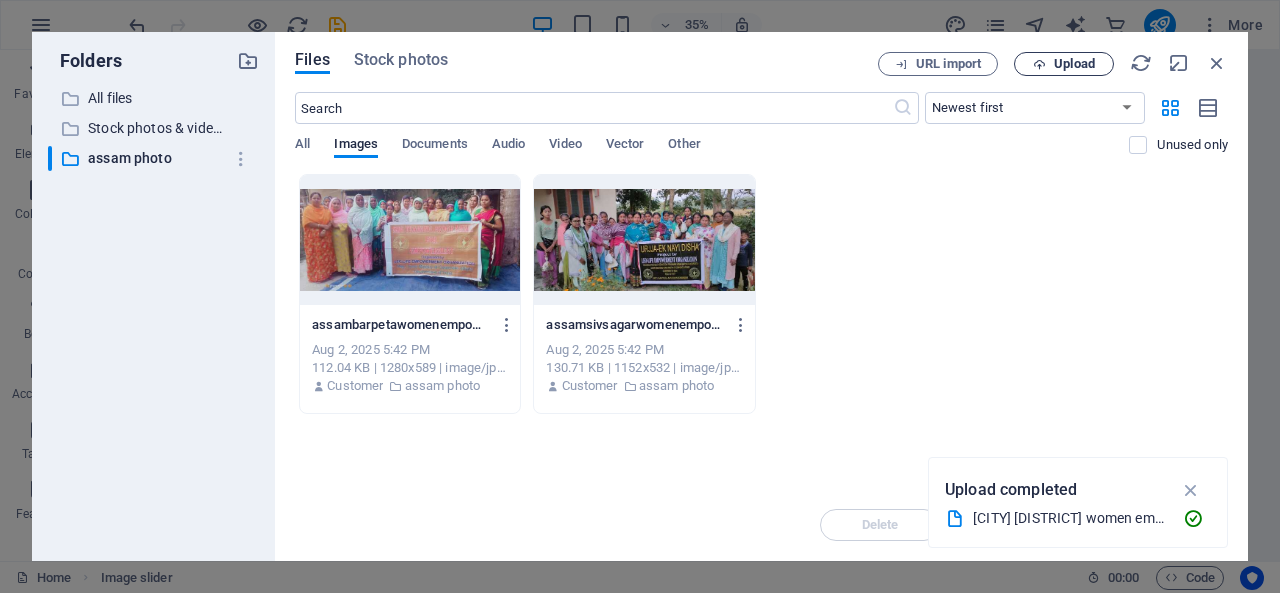 click at bounding box center (1039, 64) 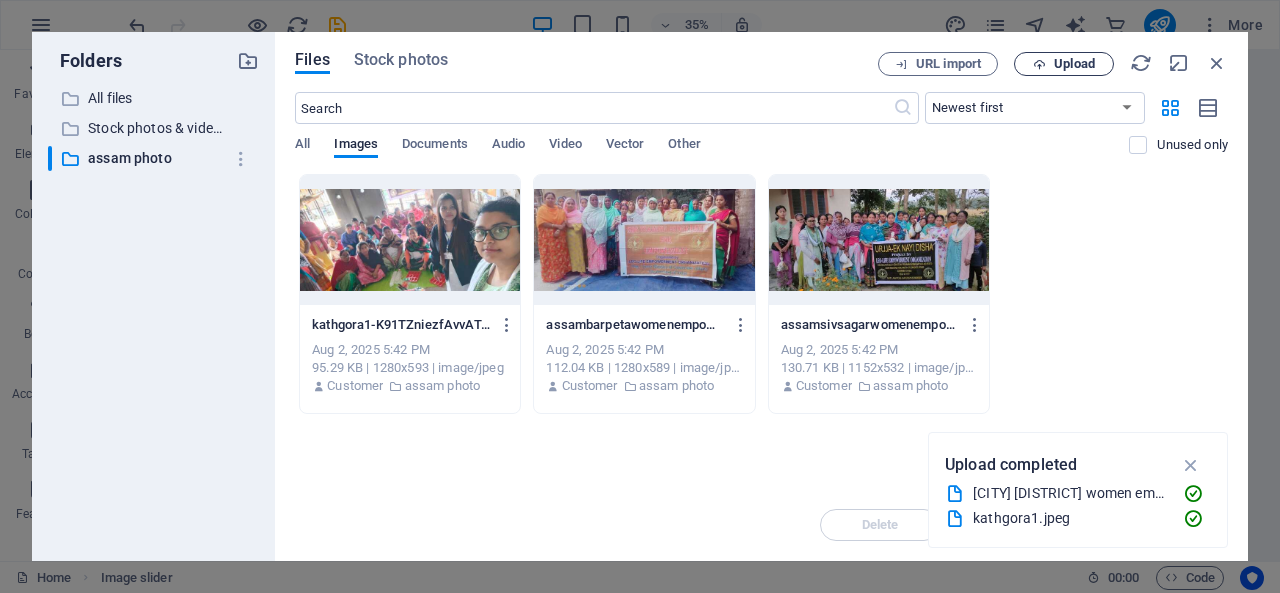 click on "Upload" at bounding box center (1074, 64) 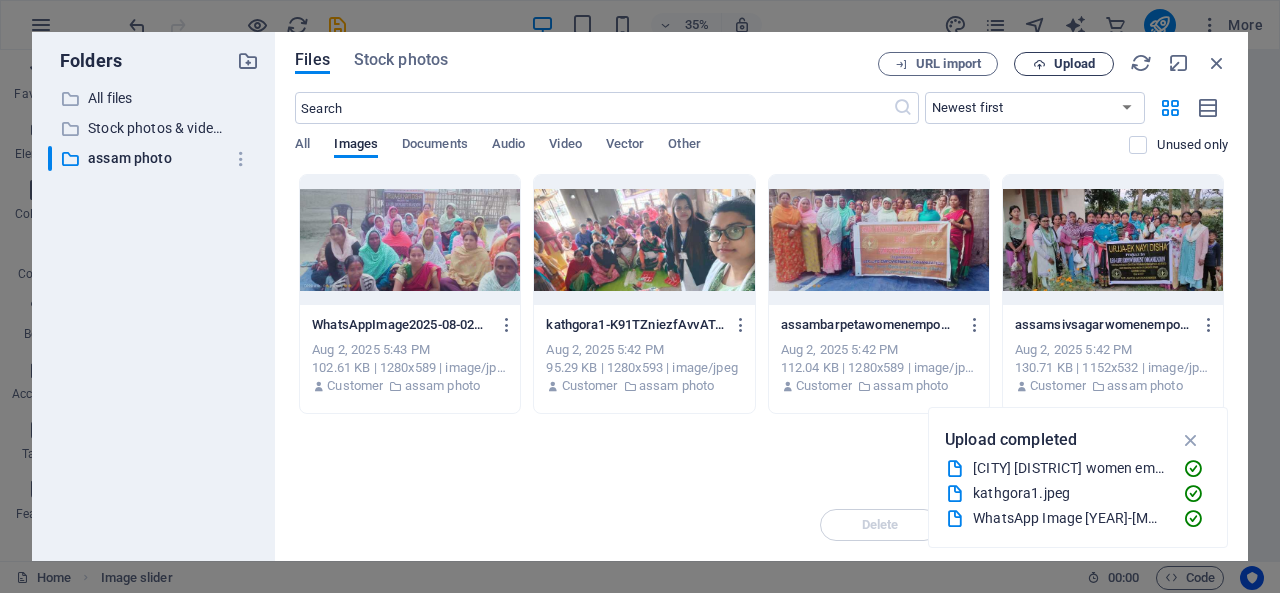 click on "Upload" at bounding box center [1074, 64] 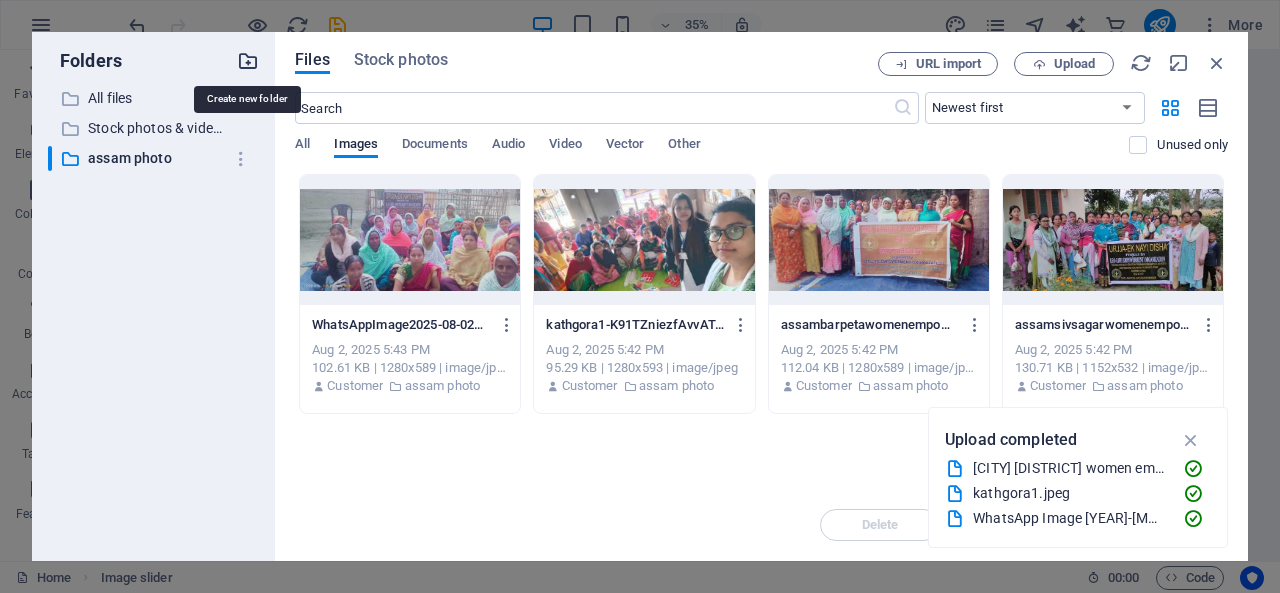 click at bounding box center (248, 61) 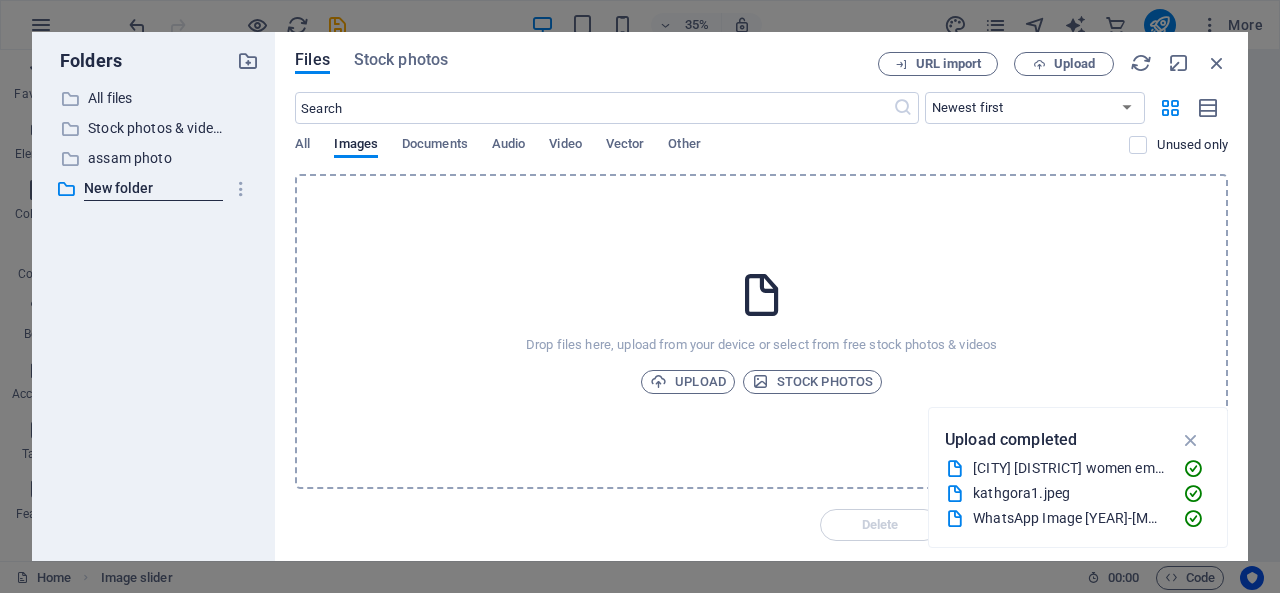 type on "s" 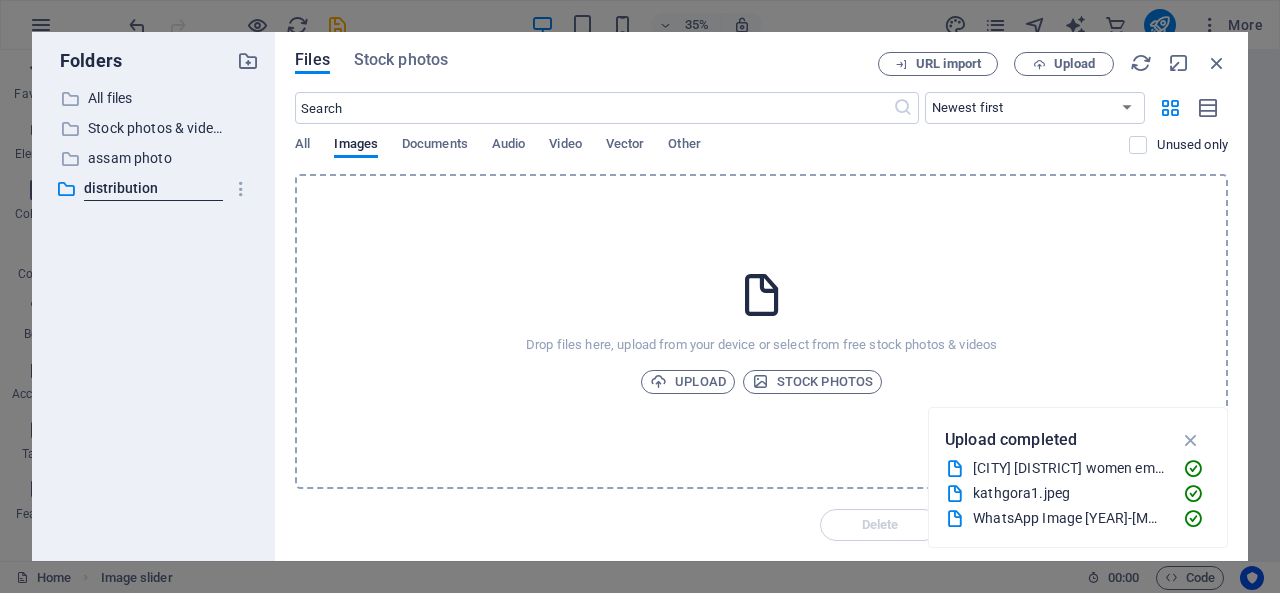 type on "distribution" 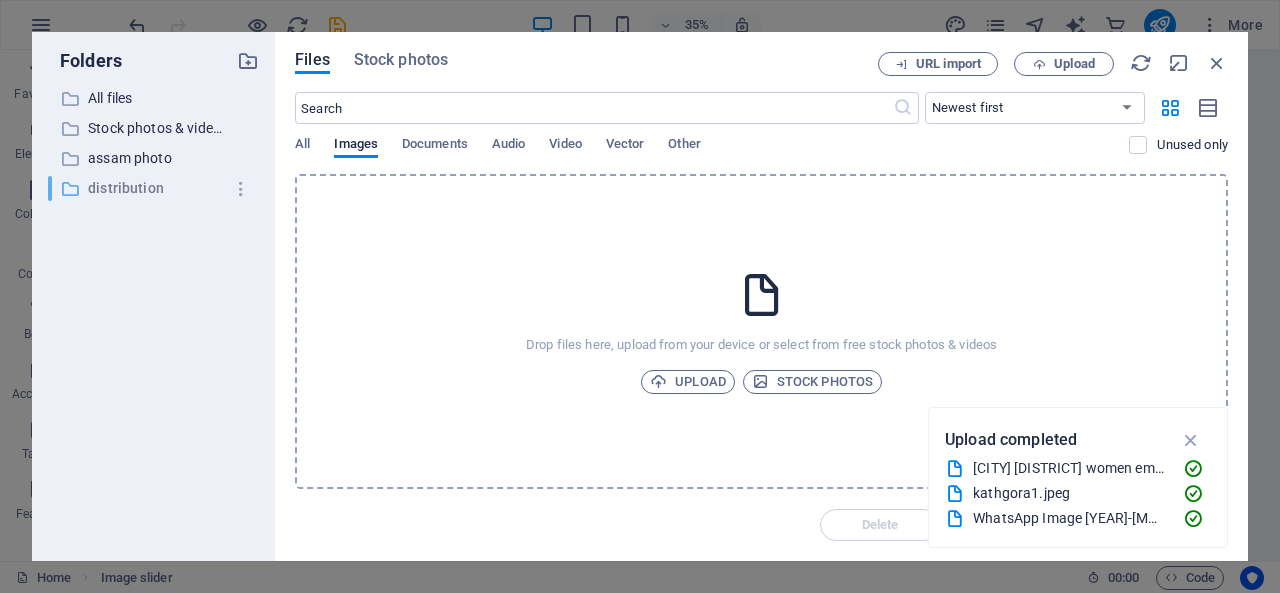 click on "distribution" at bounding box center (155, 188) 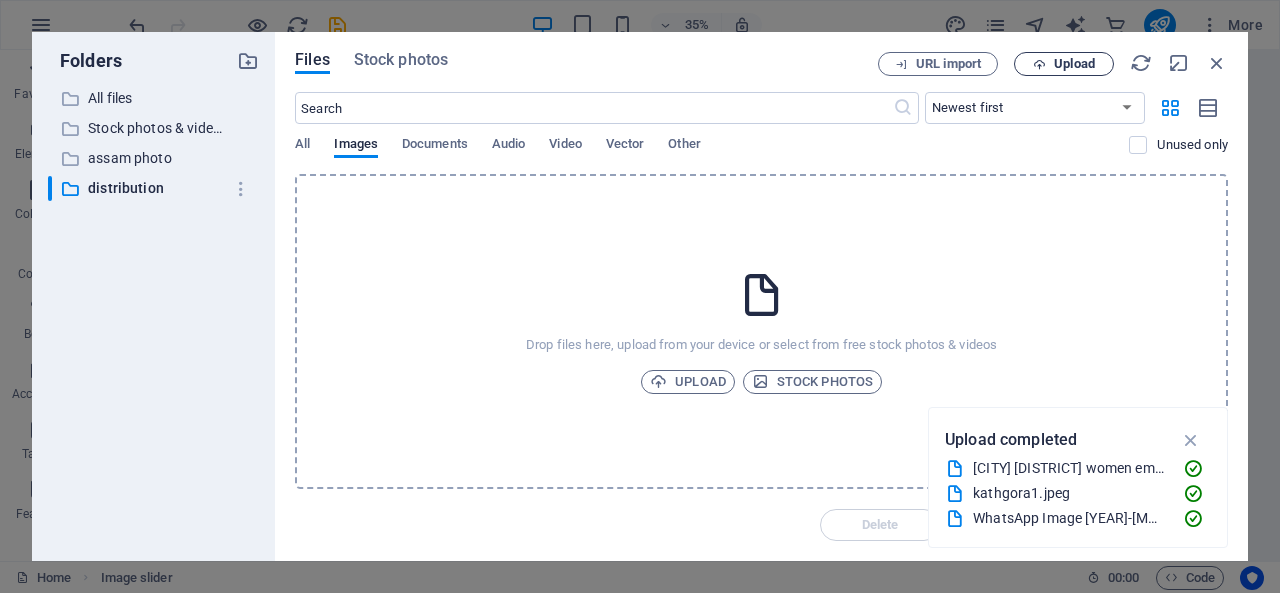 click on "Upload" at bounding box center [1074, 64] 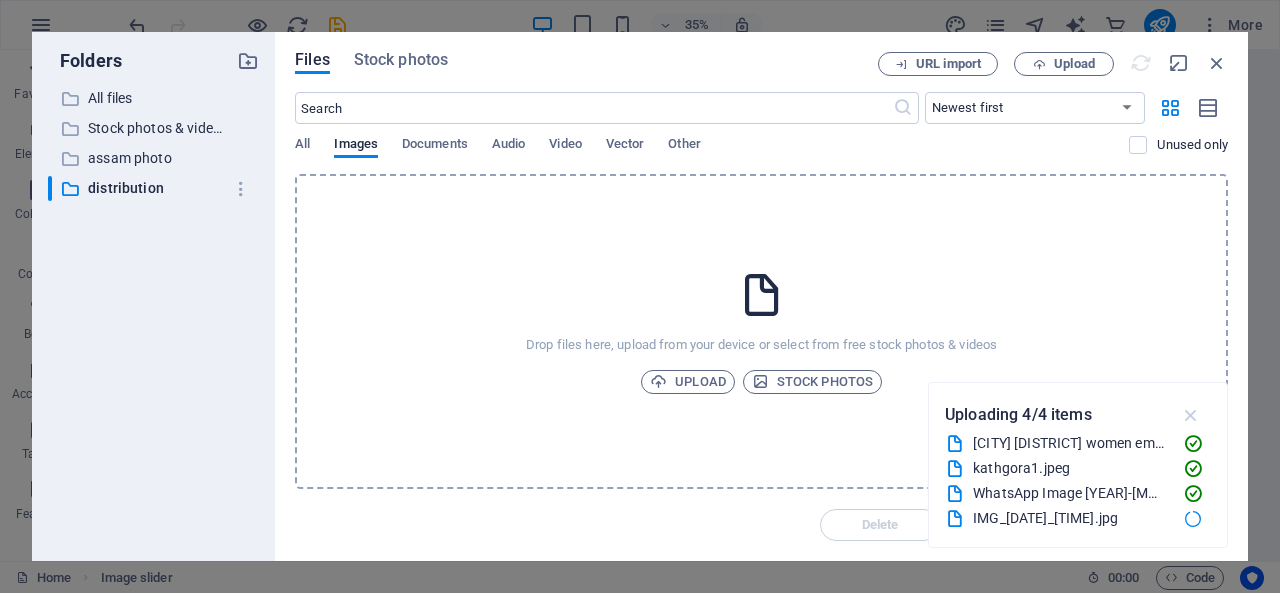 click at bounding box center (1191, 415) 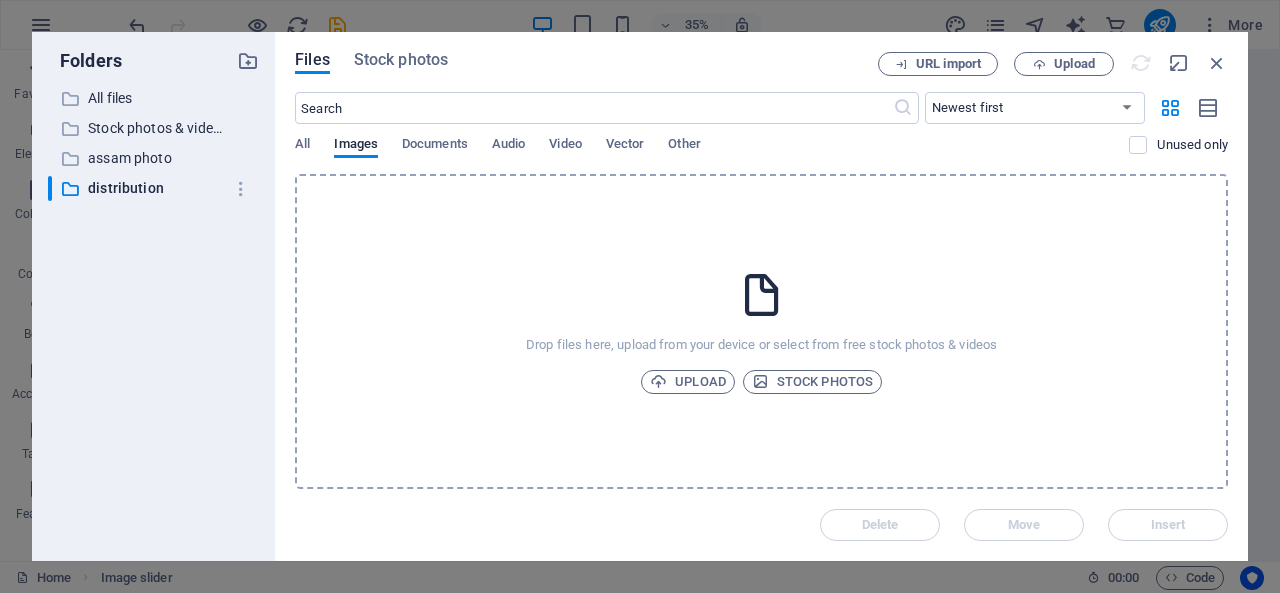 click on "Drop files here, upload from your device or select from free stock photos & videos Upload Stock photos" at bounding box center [761, 331] 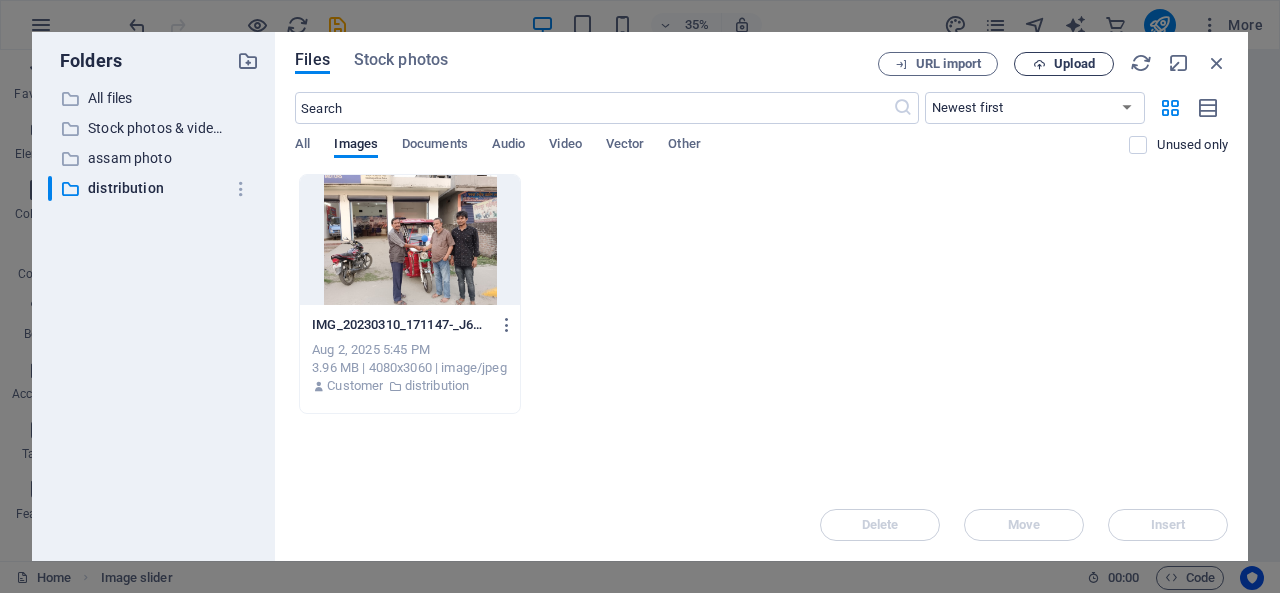 click on "Upload" at bounding box center [1064, 64] 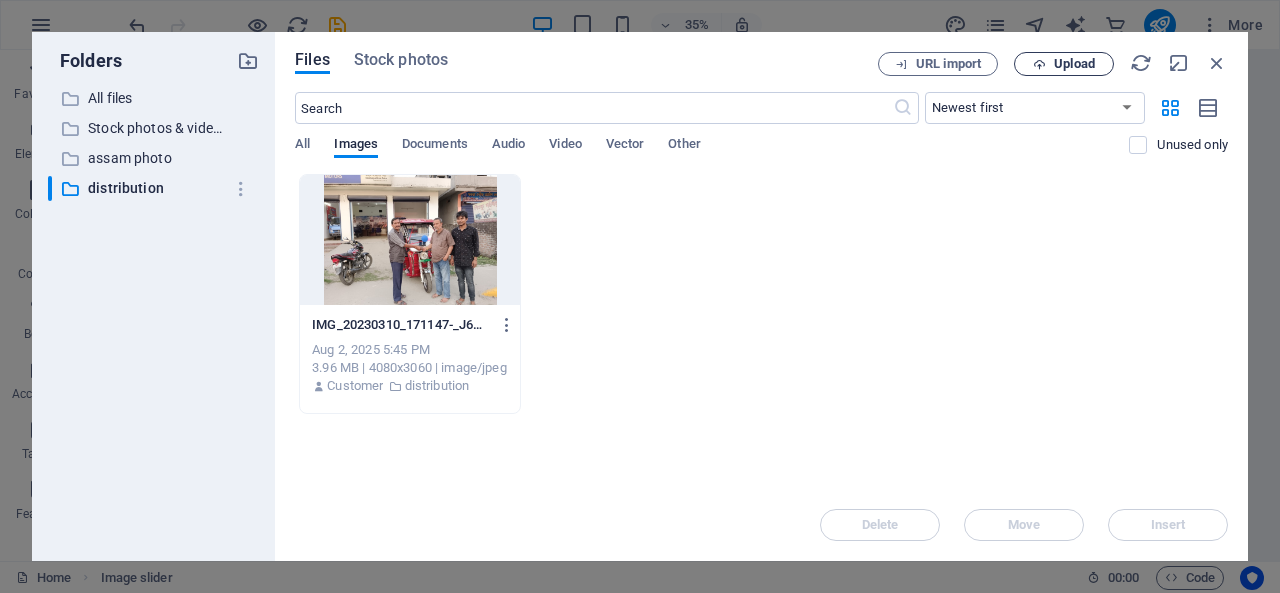 click on "Upload" at bounding box center [1064, 64] 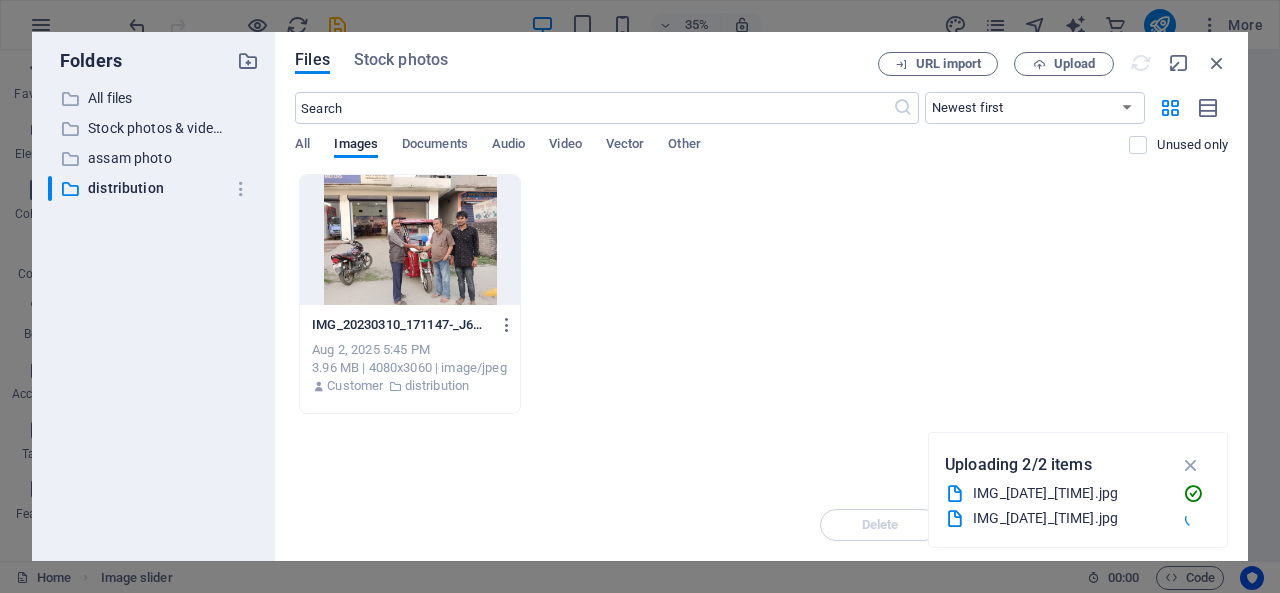 click on "IMG_[DATE]_[TIME]-[ALPHANUMERIC].jpg IMG_[DATE]_[TIME]-[ALPHANUMERIC].jpg [DATE] [TIME] [SIZE] | [DIMENSIONS] | image/jpeg Customer distribution IMG_[DATE]_[TIME]-[ALPHANUMERIC].jpg IMG_[DATE]_[TIME]-[ALPHANUMERIC].jpg [DATE] [TIME] [SIZE] | [DIMENSIONS] | image/jpeg Customer distribution" at bounding box center (761, 294) 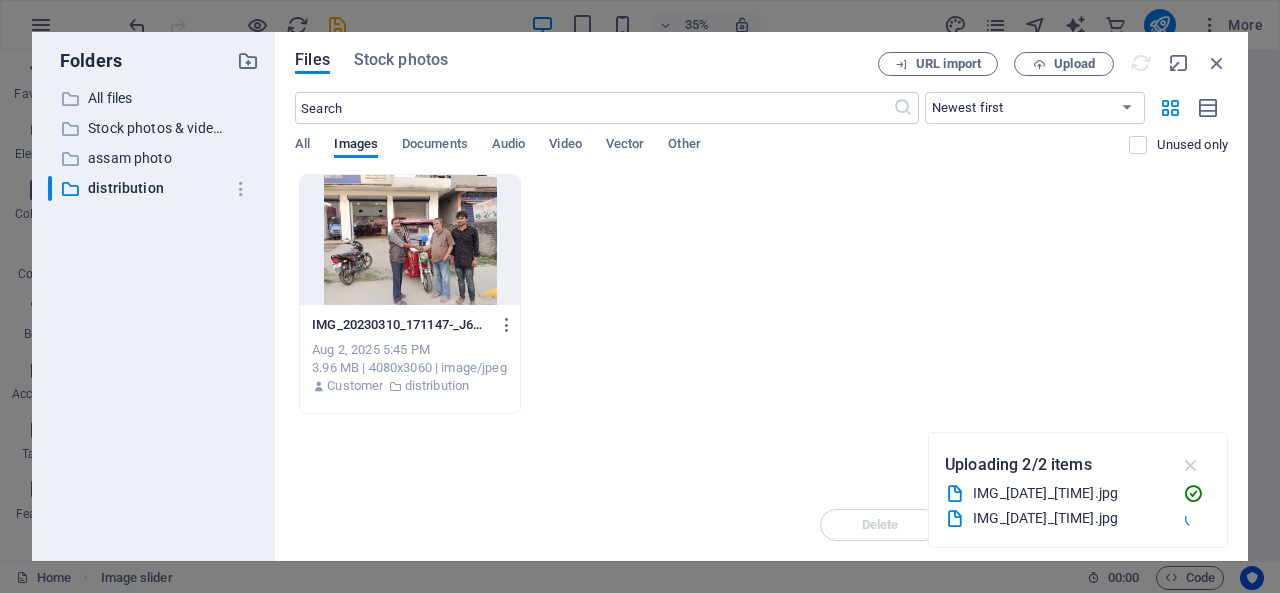 click at bounding box center [1191, 465] 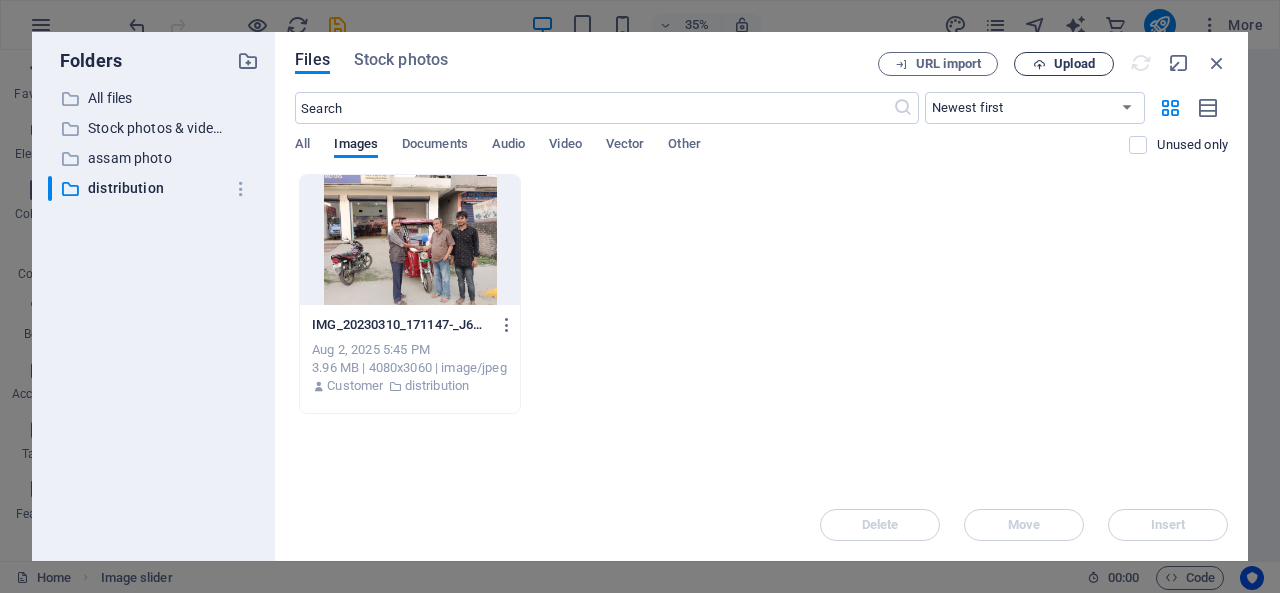 click on "Upload" at bounding box center (1074, 64) 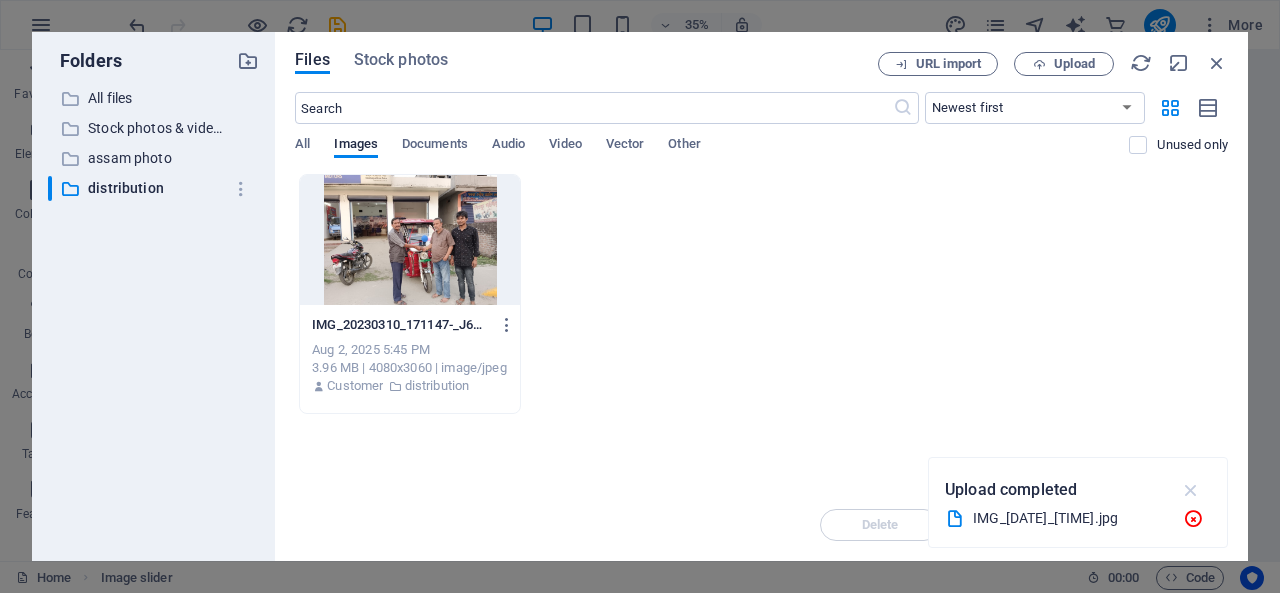 click at bounding box center [1191, 490] 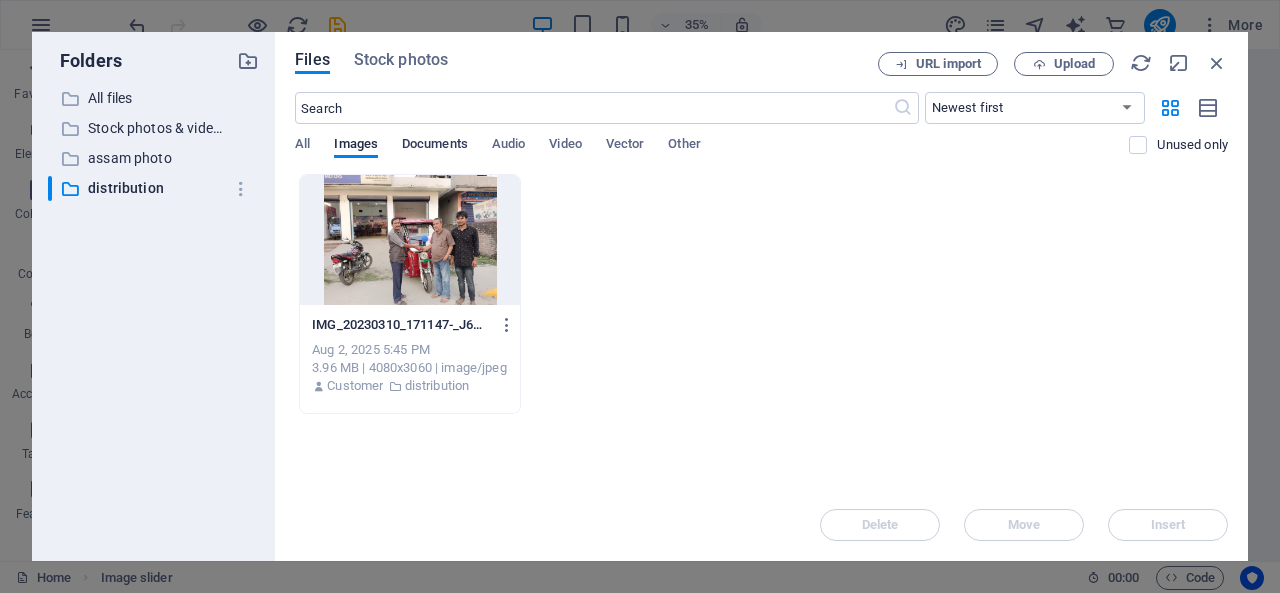 click on "Documents" at bounding box center [435, 146] 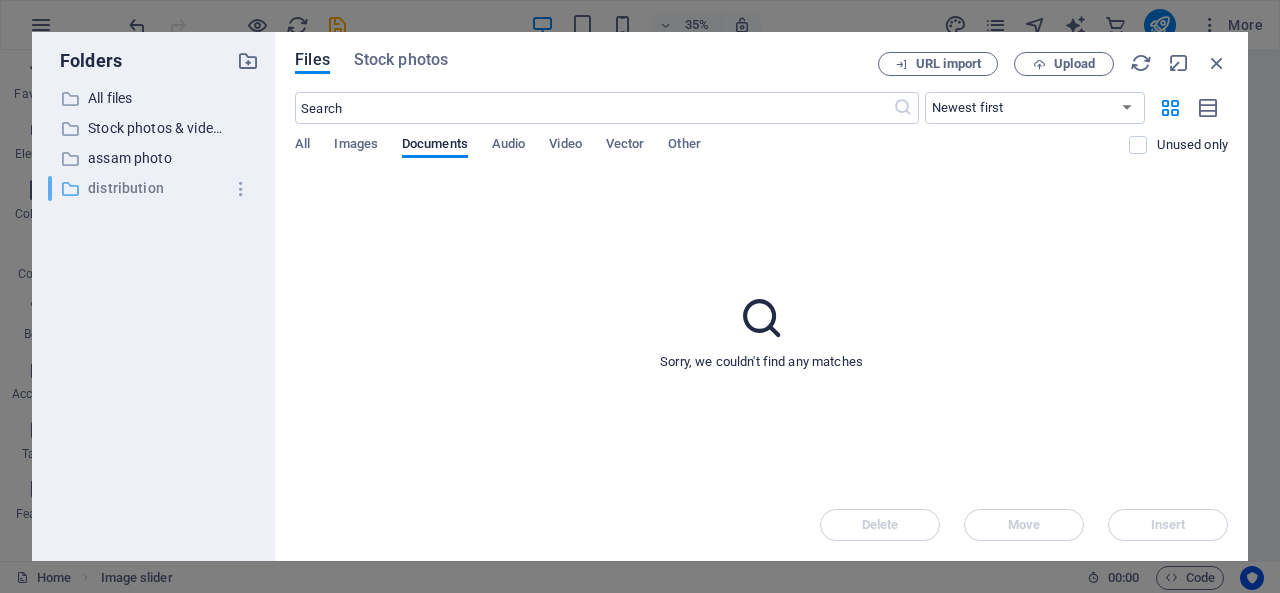 click on "distribution" at bounding box center (155, 188) 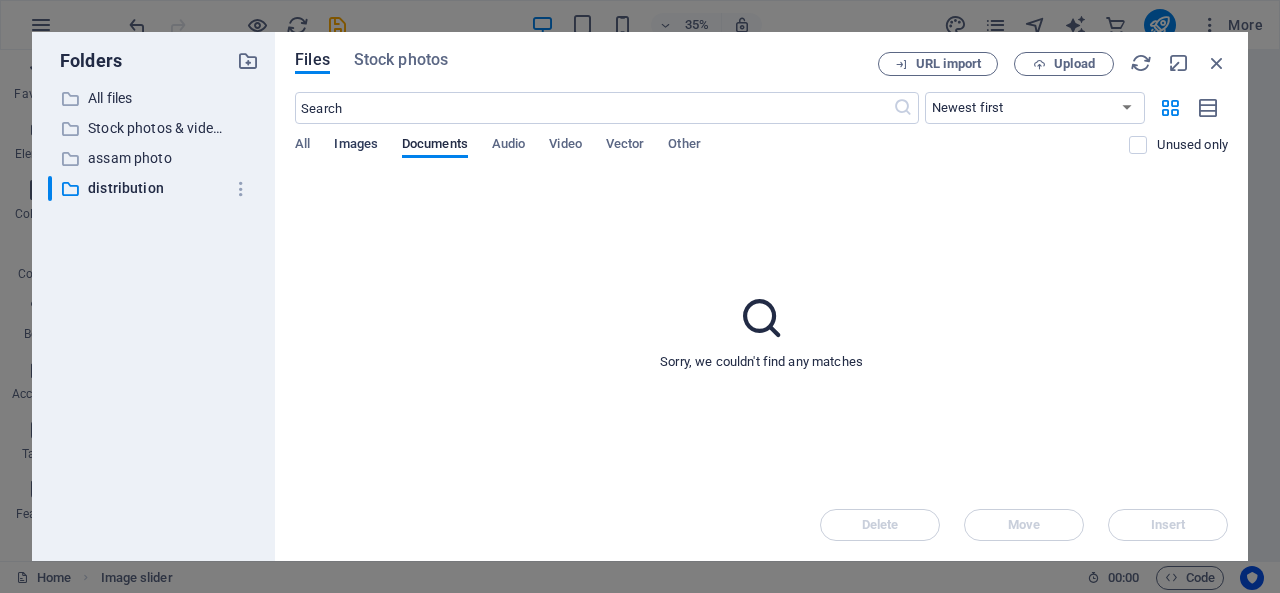 click on "Images" at bounding box center [356, 146] 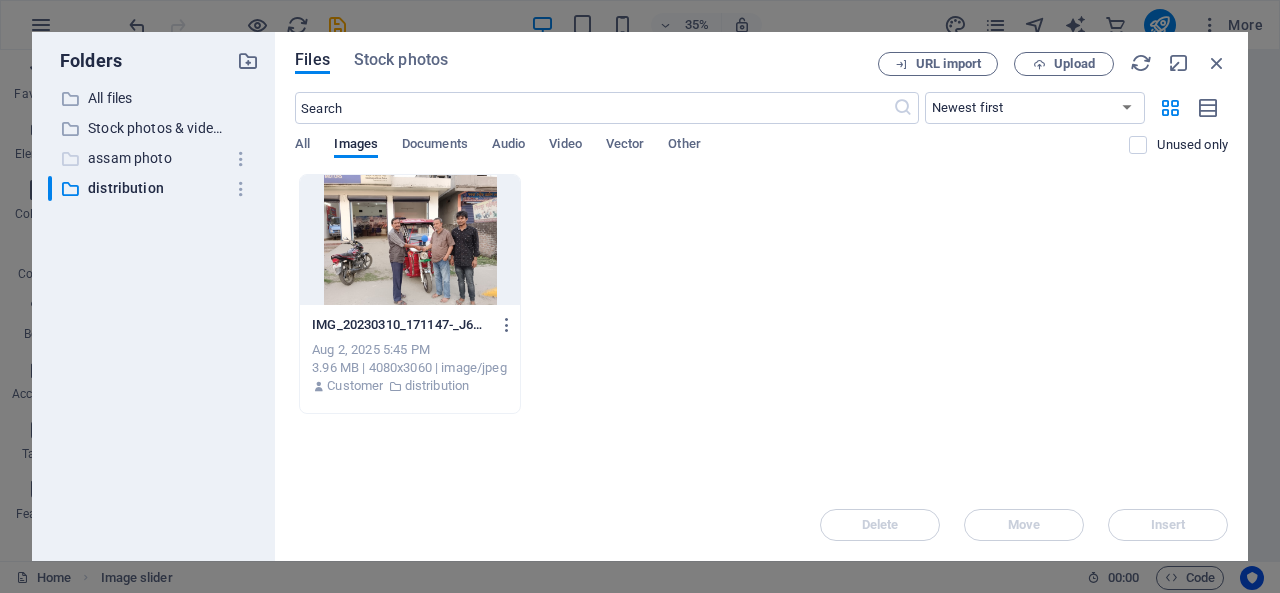click on "assam photo" at bounding box center [155, 158] 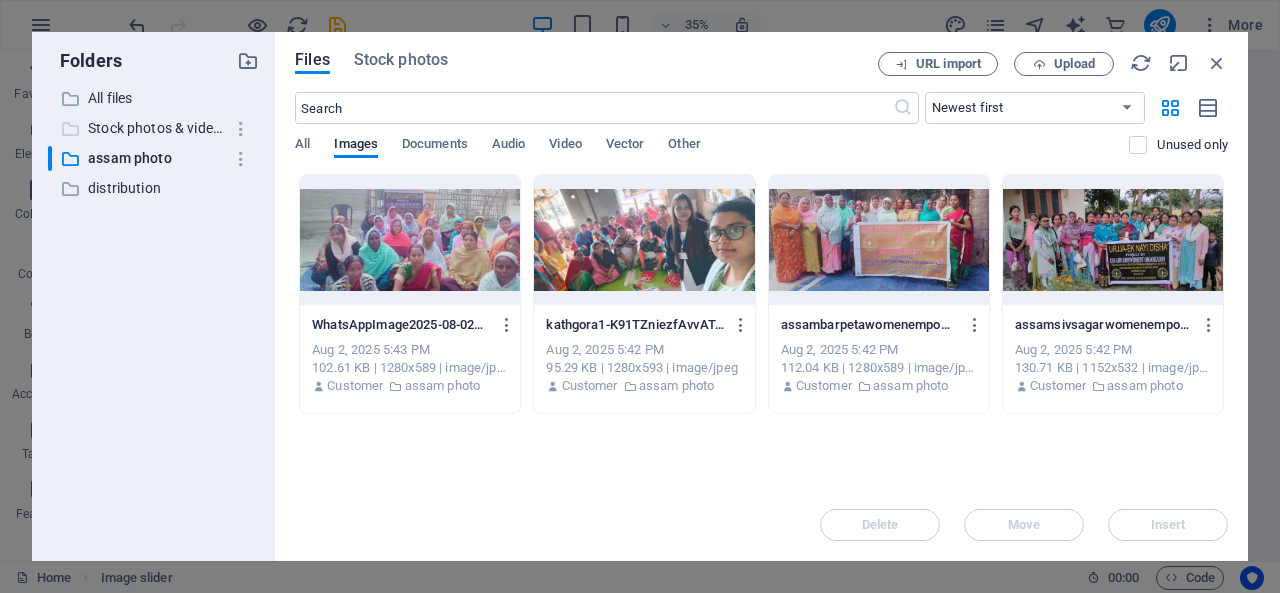 click on "Stock photos & videos" at bounding box center (155, 128) 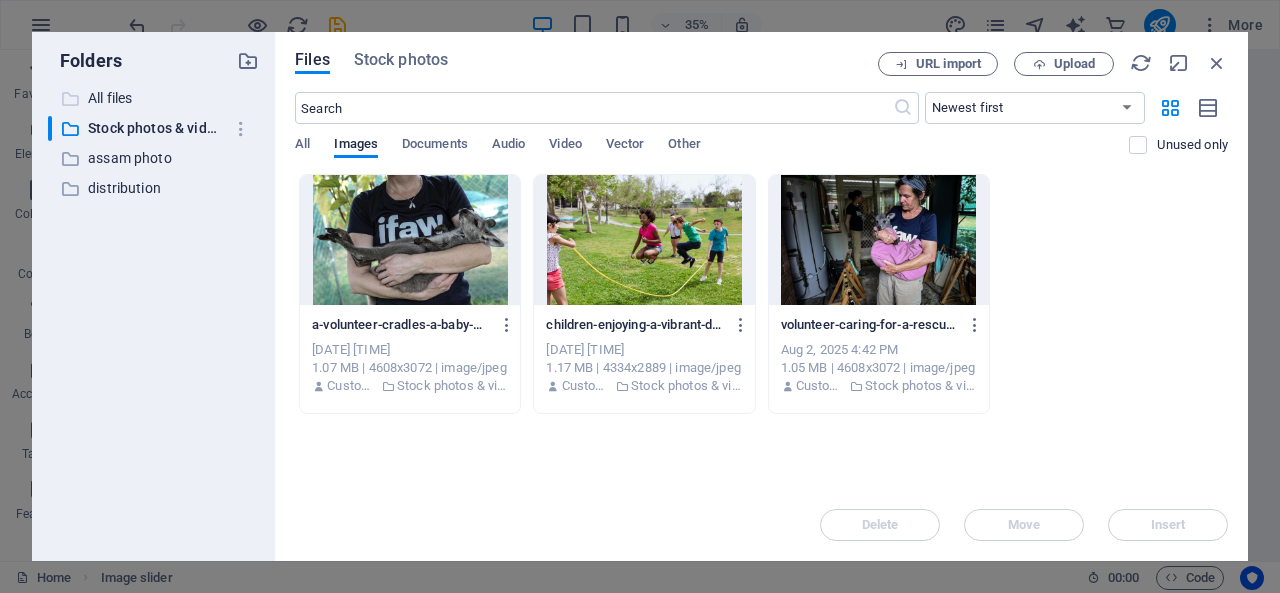 click on "All files" at bounding box center (155, 98) 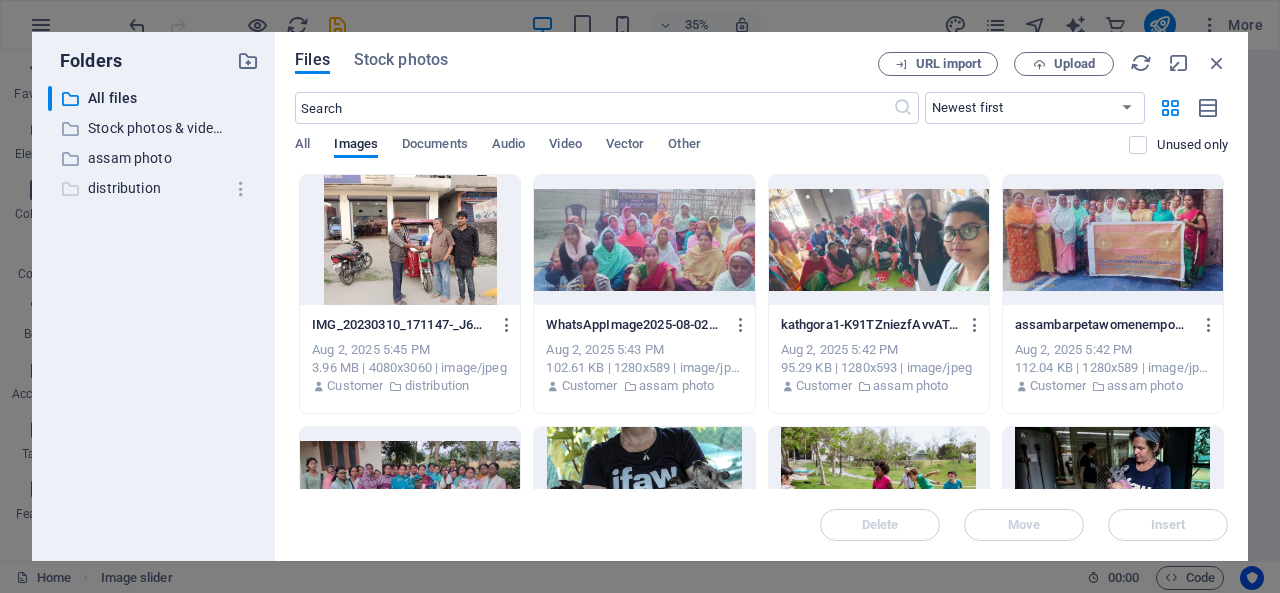 click on "distribution" at bounding box center (155, 188) 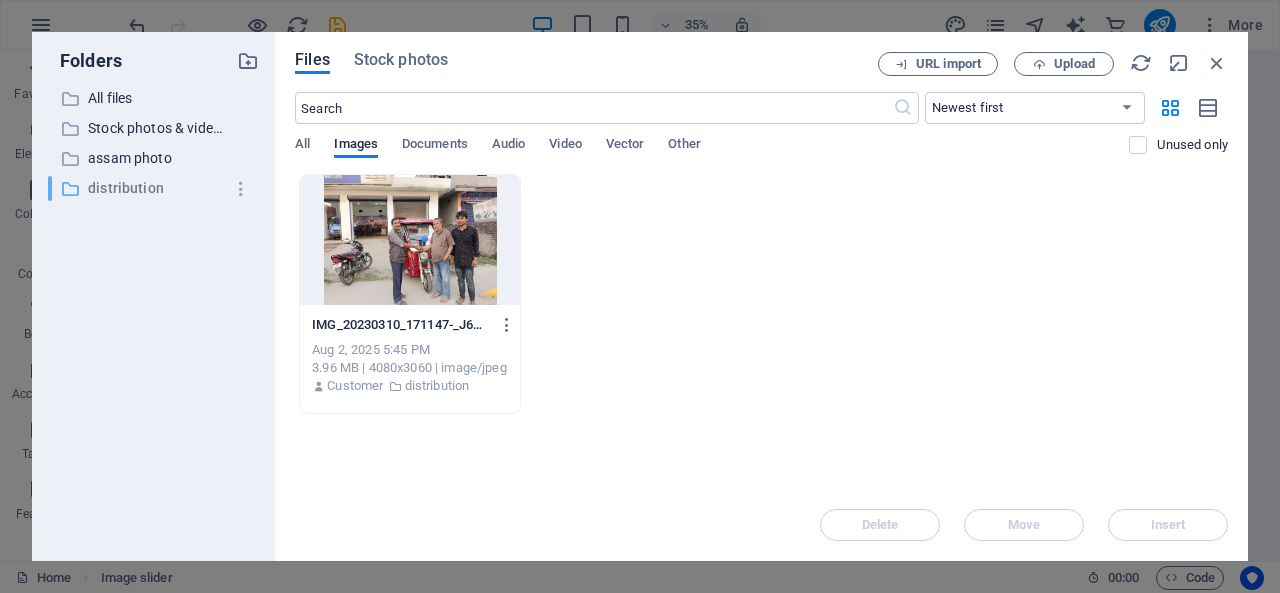 click on "distribution" at bounding box center [155, 188] 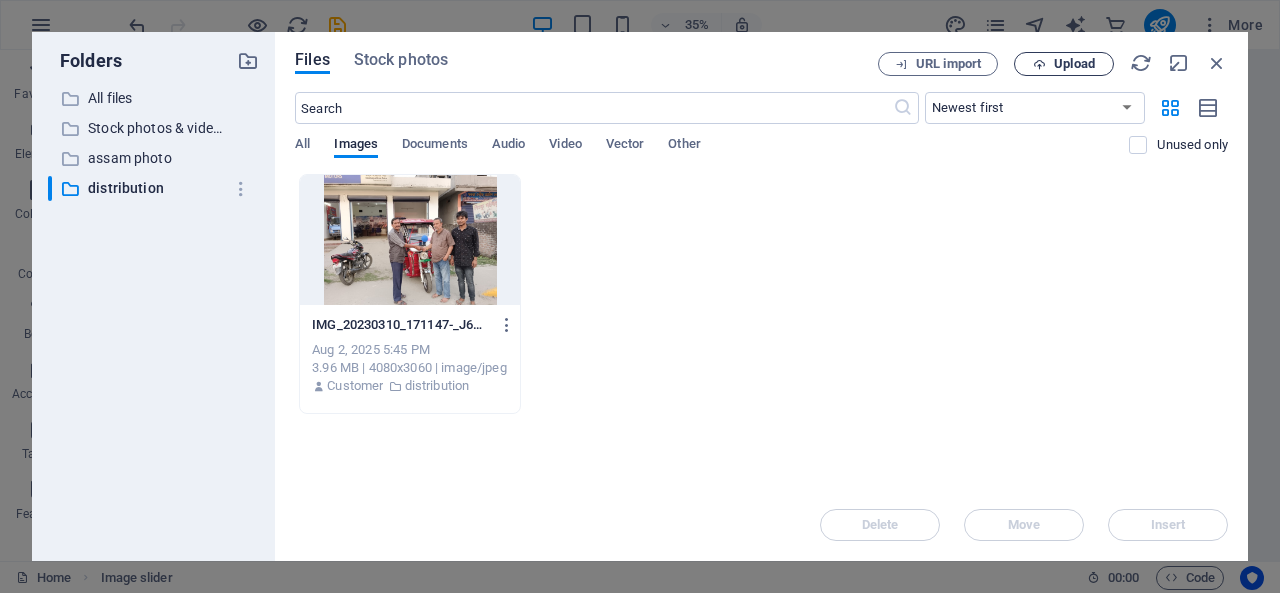 click on "Upload" at bounding box center [1074, 64] 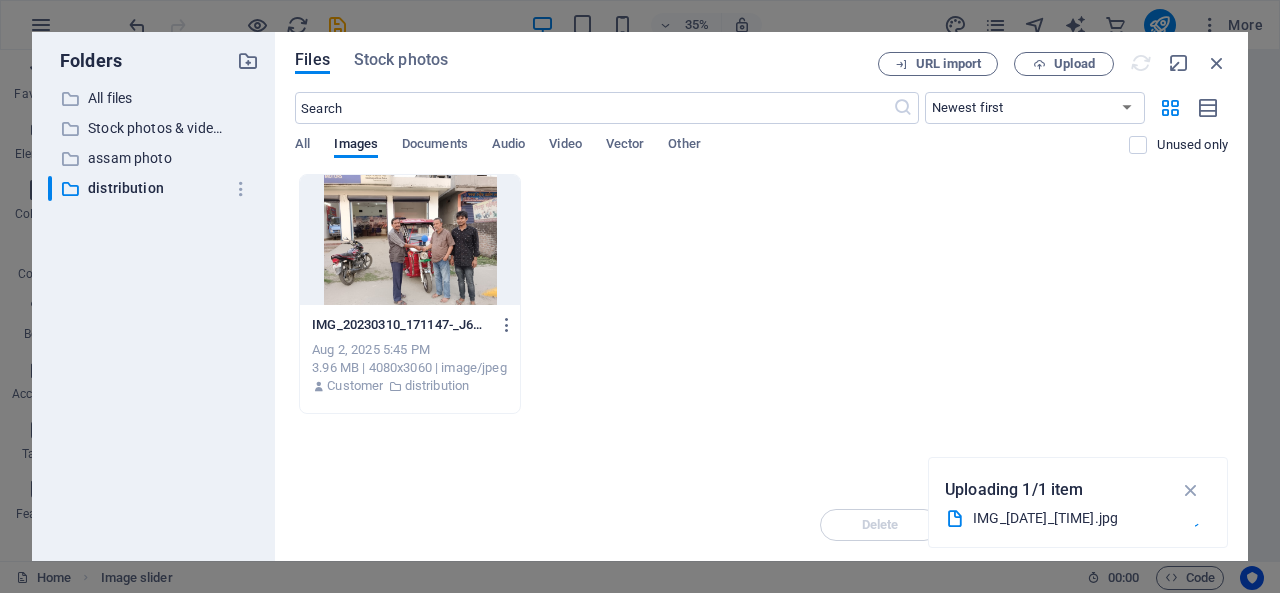 drag, startPoint x: 202, startPoint y: 533, endPoint x: 151, endPoint y: 563, distance: 59.16925 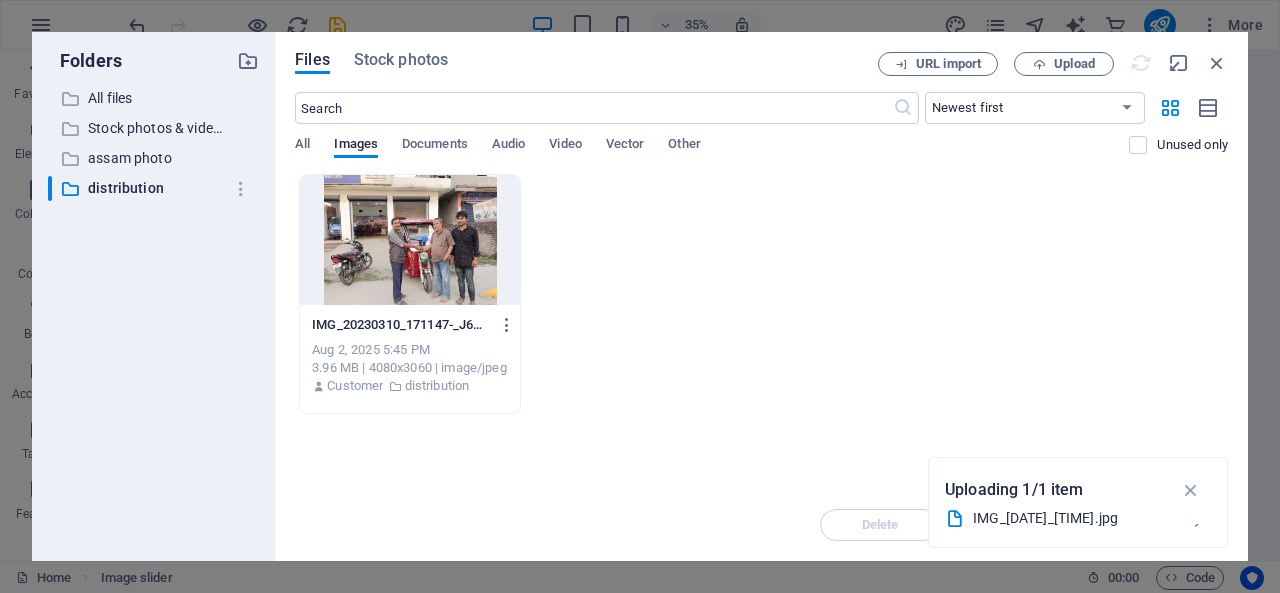 drag, startPoint x: 151, startPoint y: 563, endPoint x: 728, endPoint y: 307, distance: 631.24084 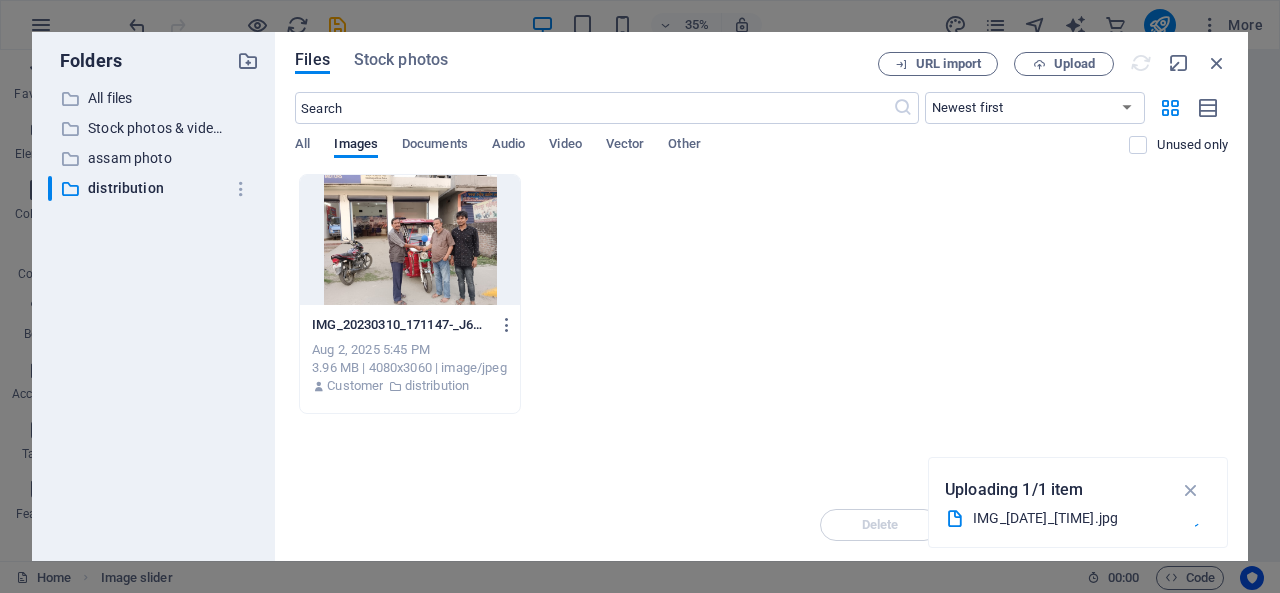 click on "IMG_[DATE]_[TIME]-[ALPHANUMERIC].jpg IMG_[DATE]_[TIME]-[ALPHANUMERIC].jpg [DATE] [TIME] [SIZE] | [DIMENSIONS] | image/jpeg Customer distribution IMG_[DATE]_[TIME]-[ALPHANUMERIC].jpg IMG_[DATE]_[TIME]-[ALPHANUMERIC].jpg [DATE] [TIME] [SIZE] | [DIMENSIONS] | image/jpeg Customer distribution" at bounding box center [761, 294] 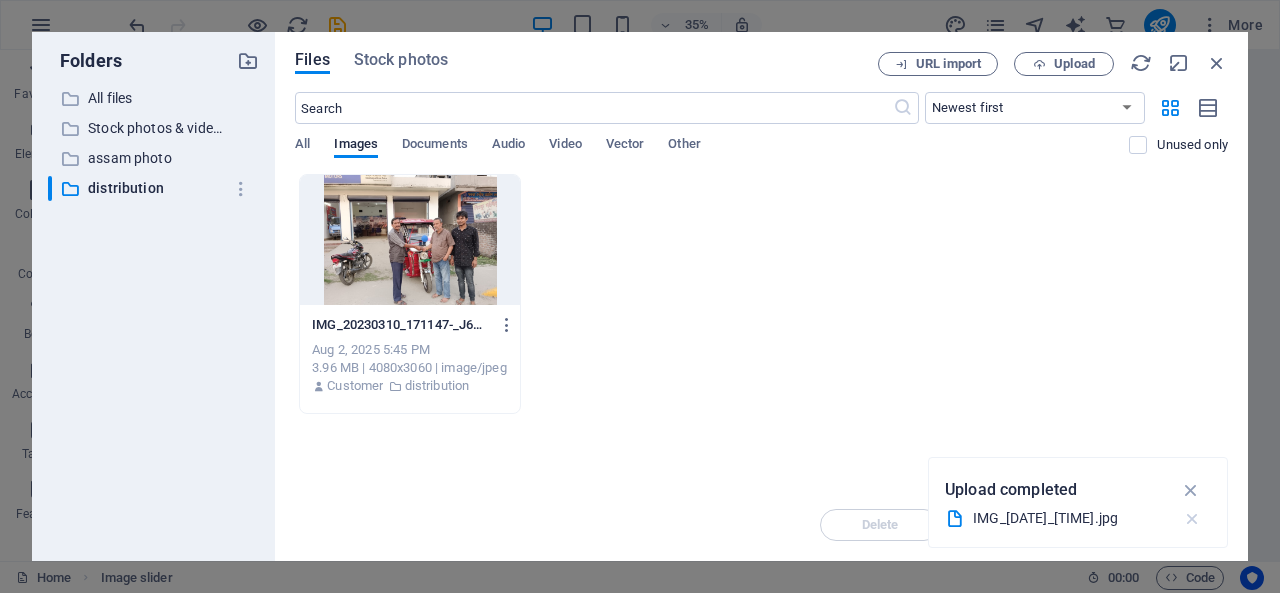click at bounding box center (1192, 519) 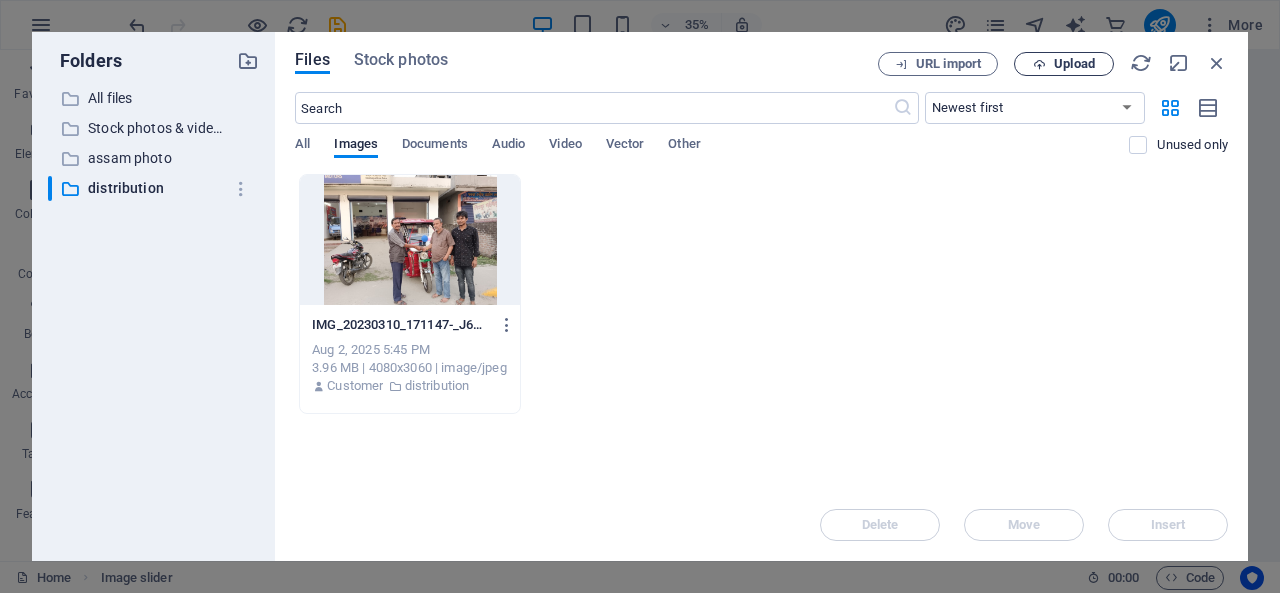 click on "Upload" at bounding box center [1064, 64] 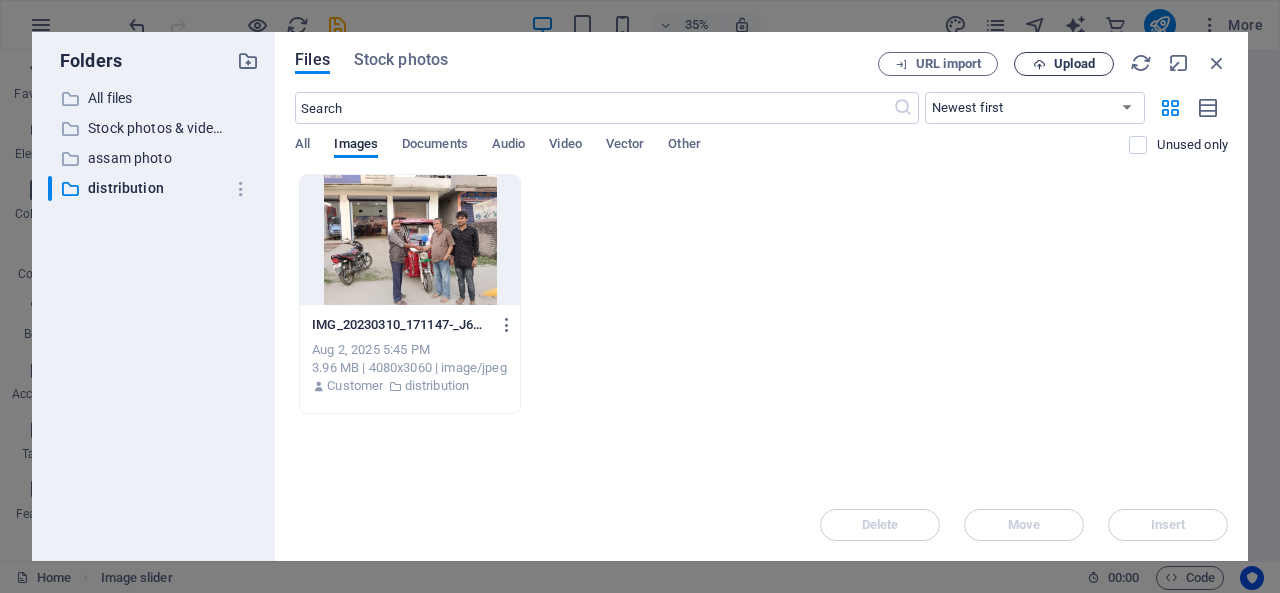 click on "Upload" at bounding box center [1074, 64] 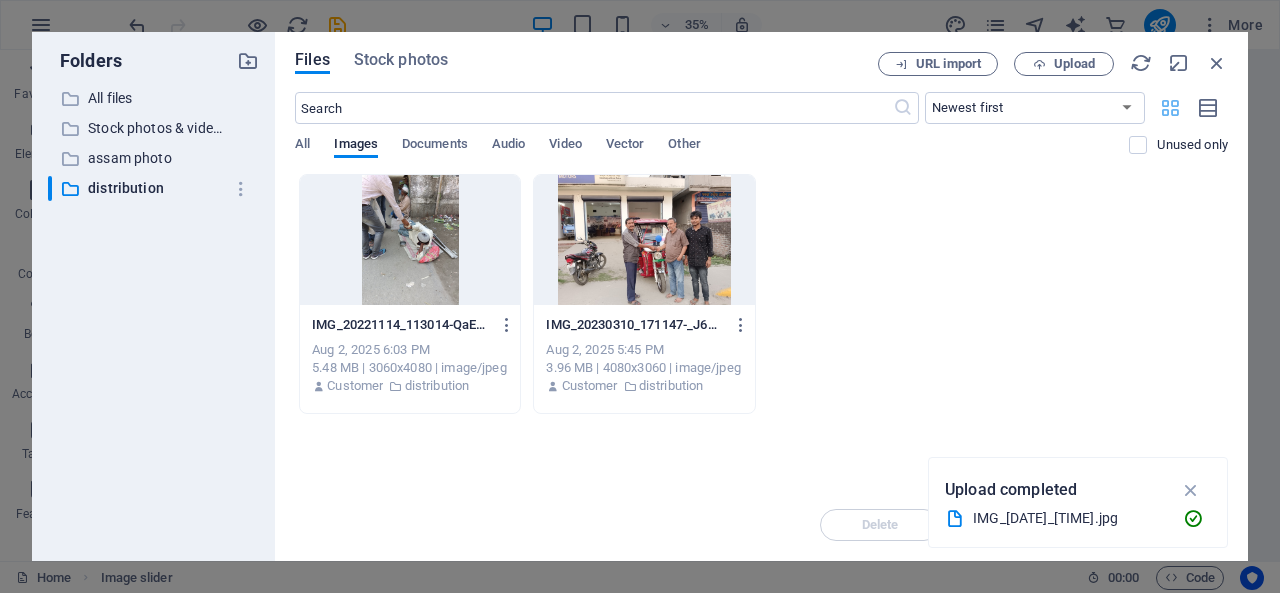 click at bounding box center [1170, 108] 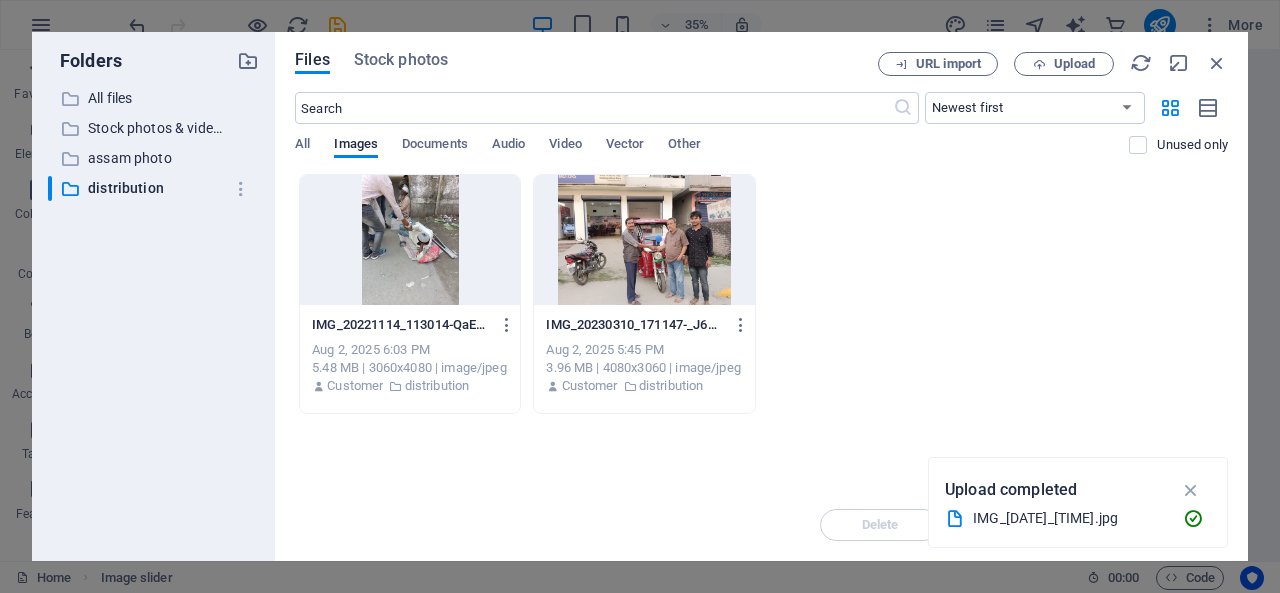 click on "IMG_[DATE]_[TIME]-[ALPHANUMERIC].jpg IMG_[DATE]_[TIME]-[ALPHANUMERIC].jpg [DATE] [TIME] [SIZE] | [DIMENSIONS] | image/jpeg Customer distribution IMG_[DATE]_[TIME]-[ALPHANUMERIC].jpg IMG_[DATE]_[TIME]-[ALPHANUMERIC].jpg [DATE] [TIME] [SIZE] | [DIMENSIONS] | image/jpeg Customer distribution" at bounding box center [761, 294] 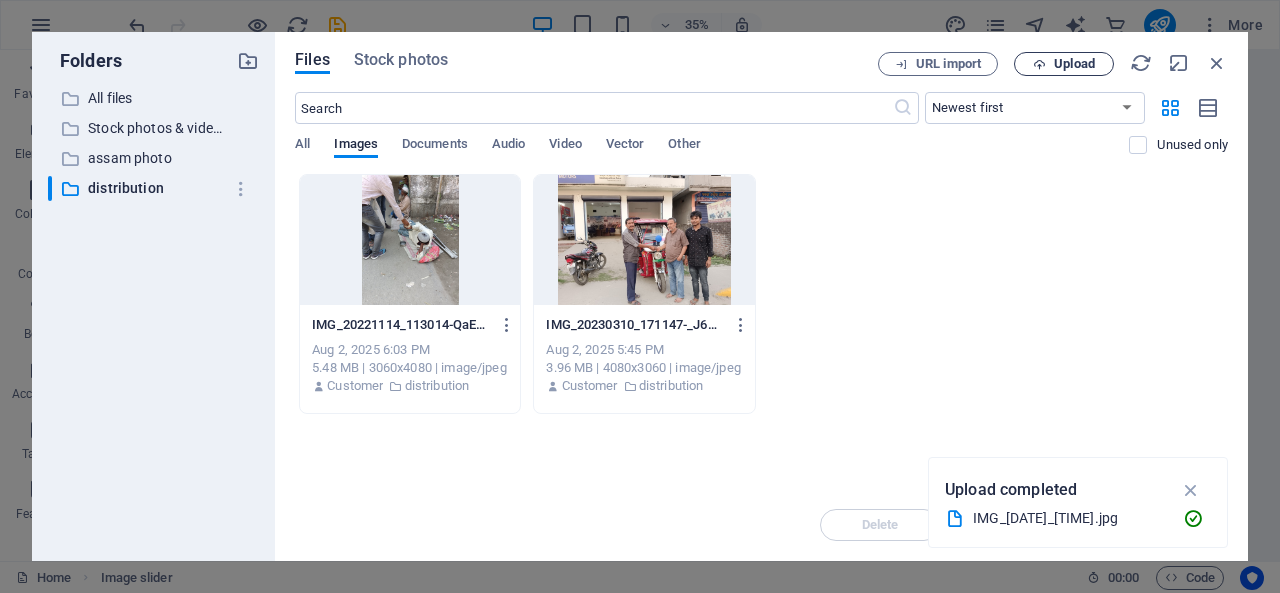 click on "Upload" at bounding box center (1074, 64) 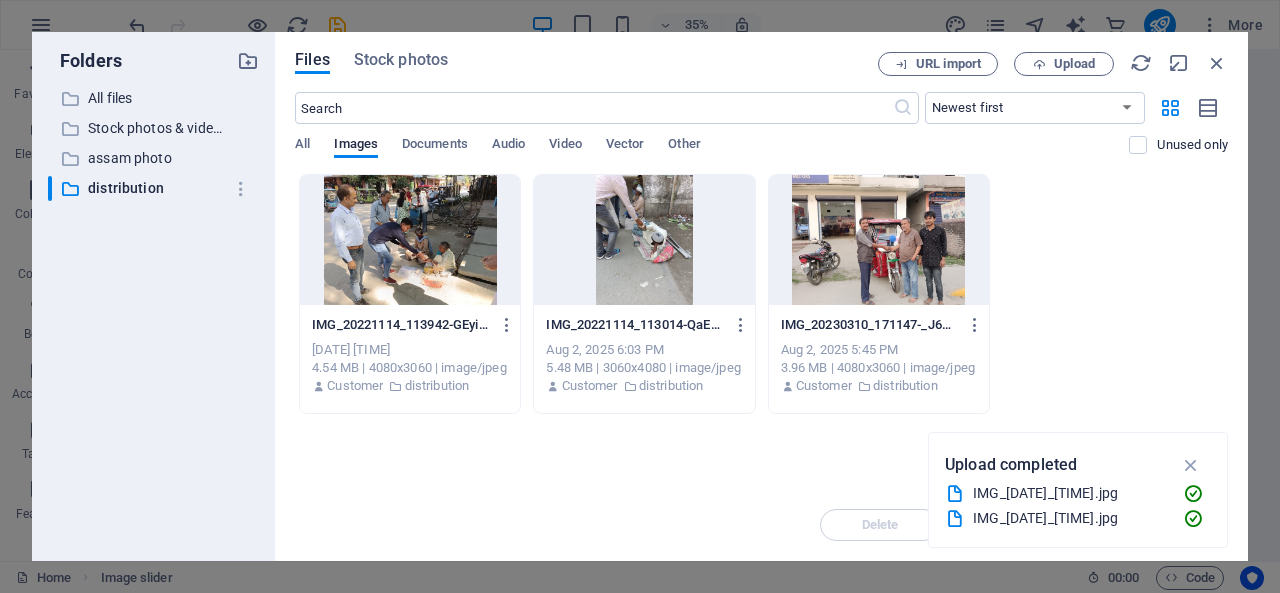 click on "IMG_[DATE]_[TIME]-[ALPHANUMERIC].jpg IMG_[DATE]_[TIME]-[ALPHANUMERIC].jpg [DATE] [TIME] [SIZE] | [DIMENSIONS] | image/jpeg Customer distribution IMG_[DATE]_[TIME]-[ALPHANUMERIC].jpg IMG_[DATE]_[TIME]-[ALPHANUMERIC].jpg [DATE] [TIME] [SIZE] | [DIMENSIONS] | image/jpeg Customer distribution IMG_[DATE]_[TIME]-[ALPHANUMERIC].jpg IMG_[DATE]_[TIME]-[ALPHANUMERIC].jpg [DATE] [TIME] [SIZE] | [DIMENSIONS] | image/jpeg Customer distribution" at bounding box center [761, 294] 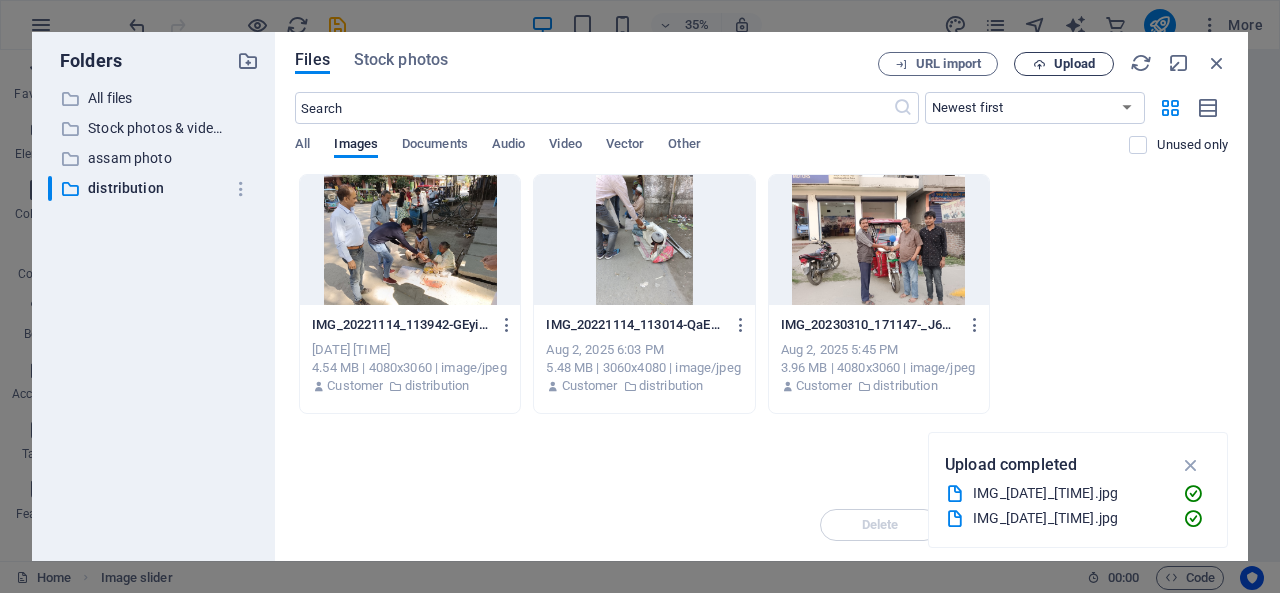 click on "Upload" at bounding box center [1074, 64] 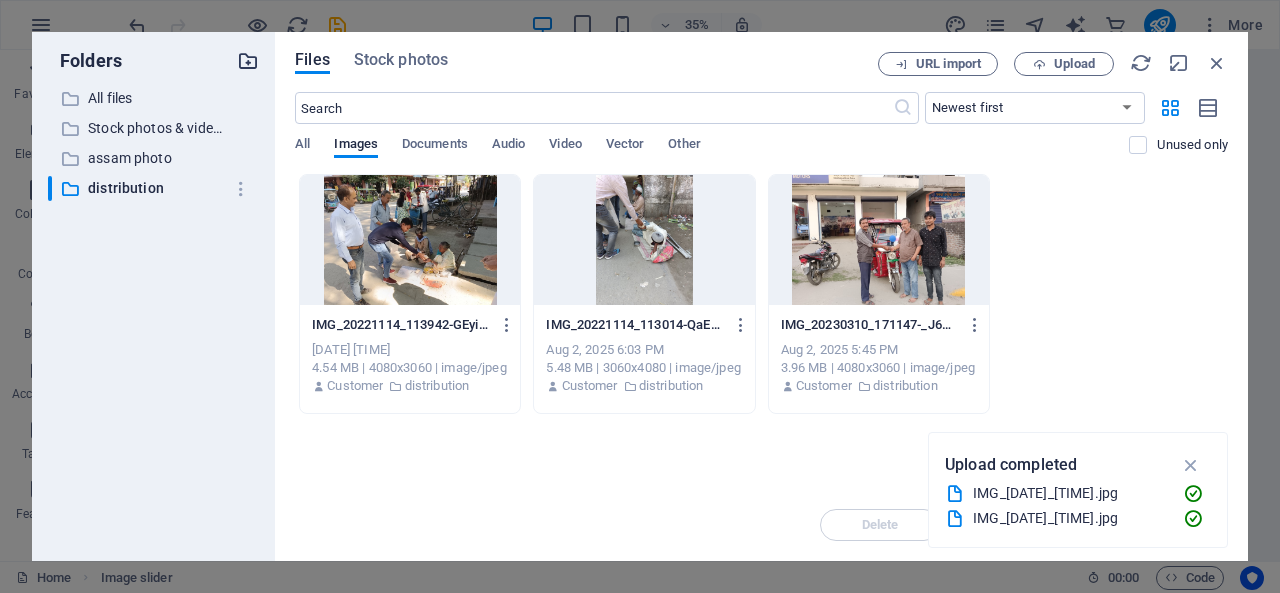 click at bounding box center [248, 61] 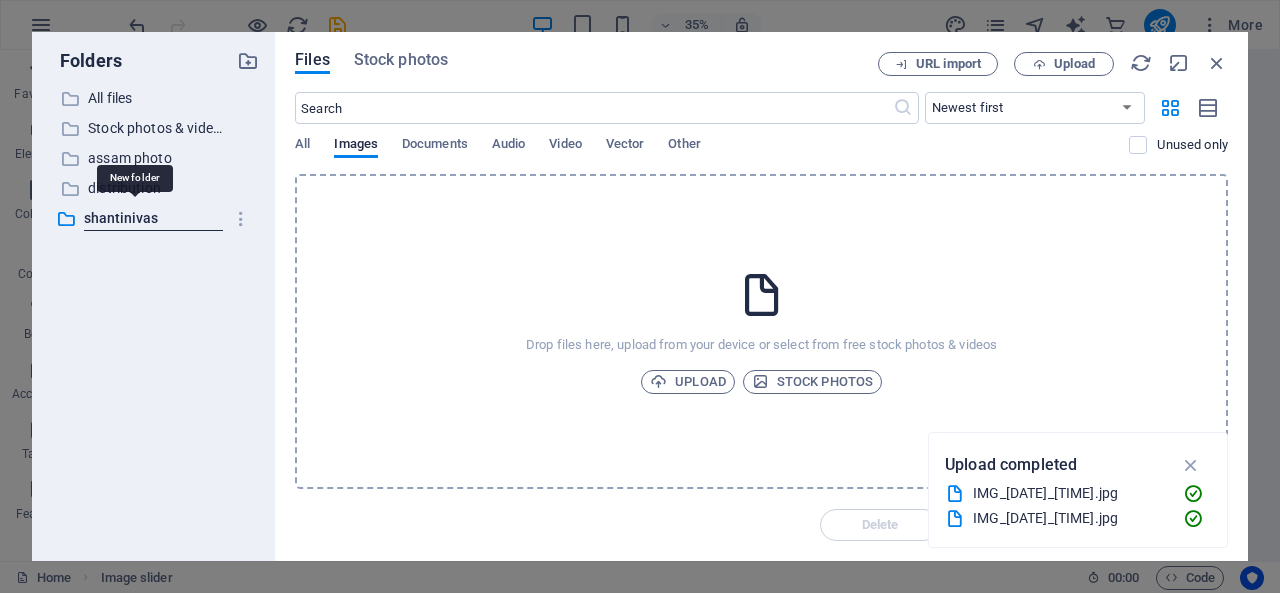 type on "shantinivas" 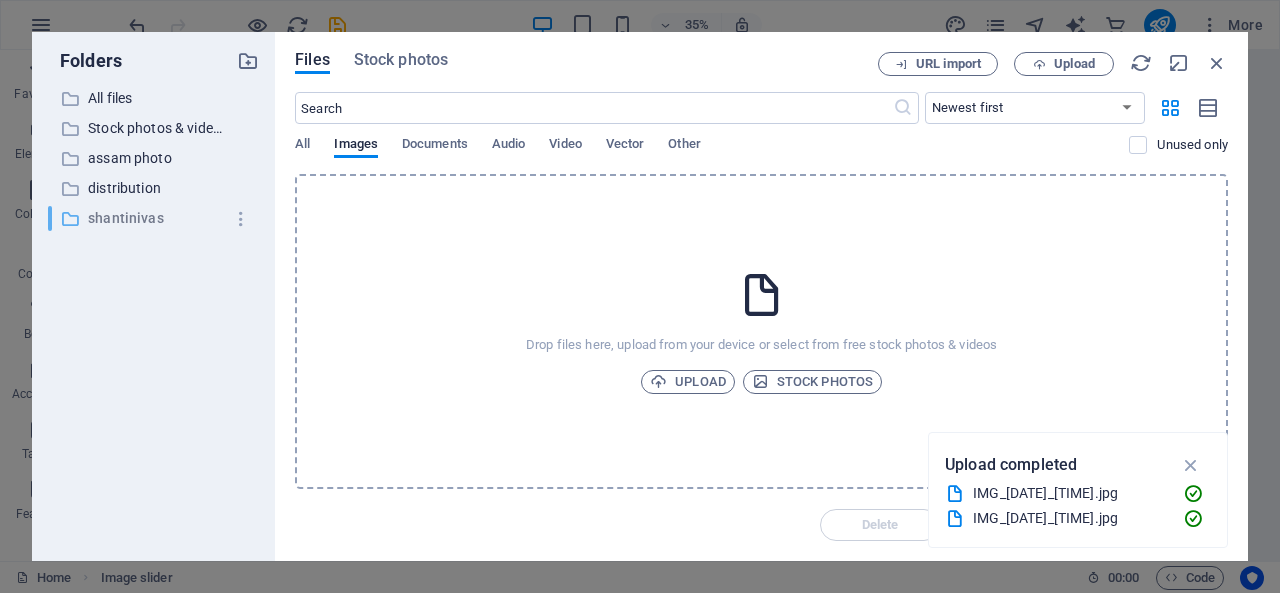 click on "shantinivas" at bounding box center [155, 218] 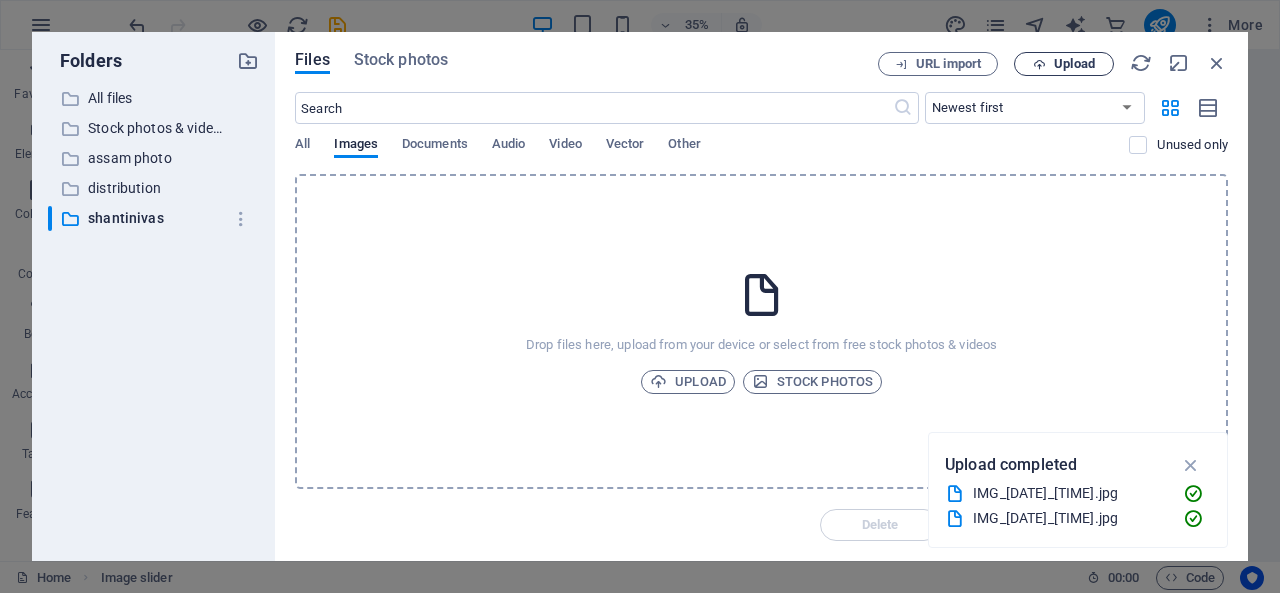 click on "Upload" at bounding box center [1074, 64] 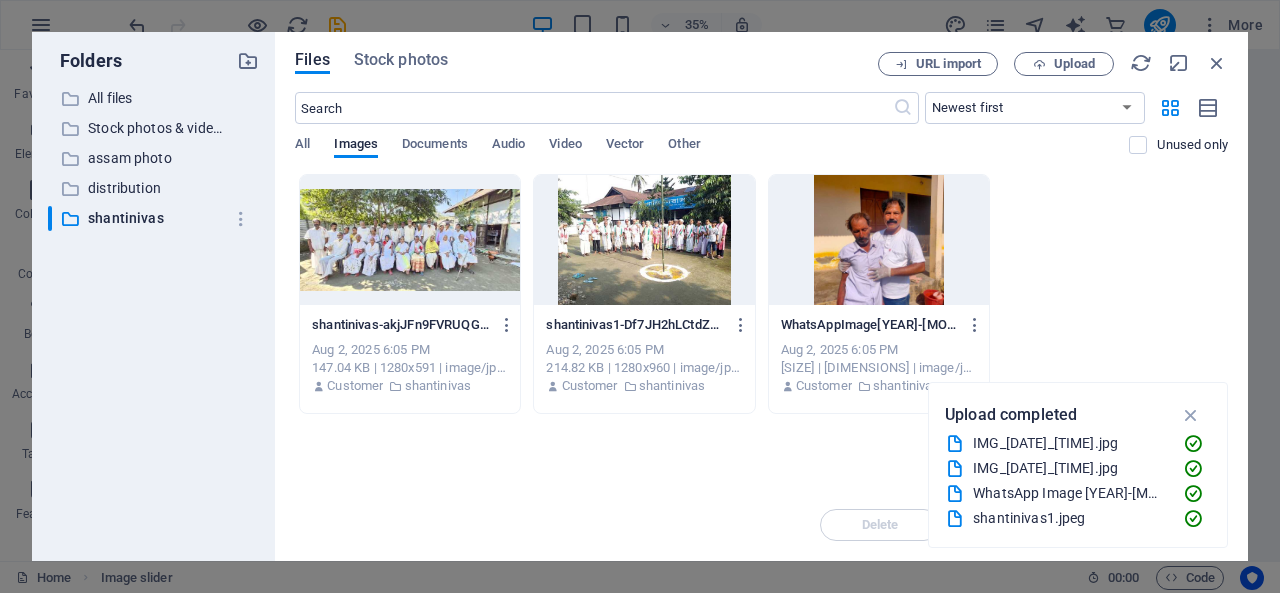 click at bounding box center [879, 240] 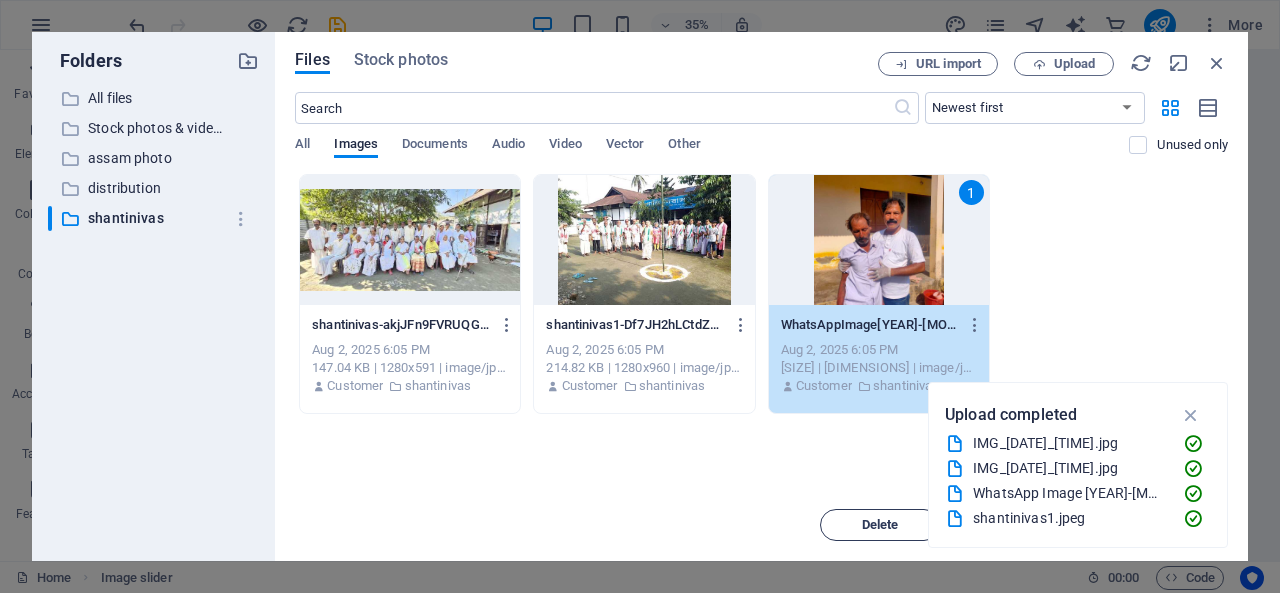 click on "Delete" at bounding box center [880, 525] 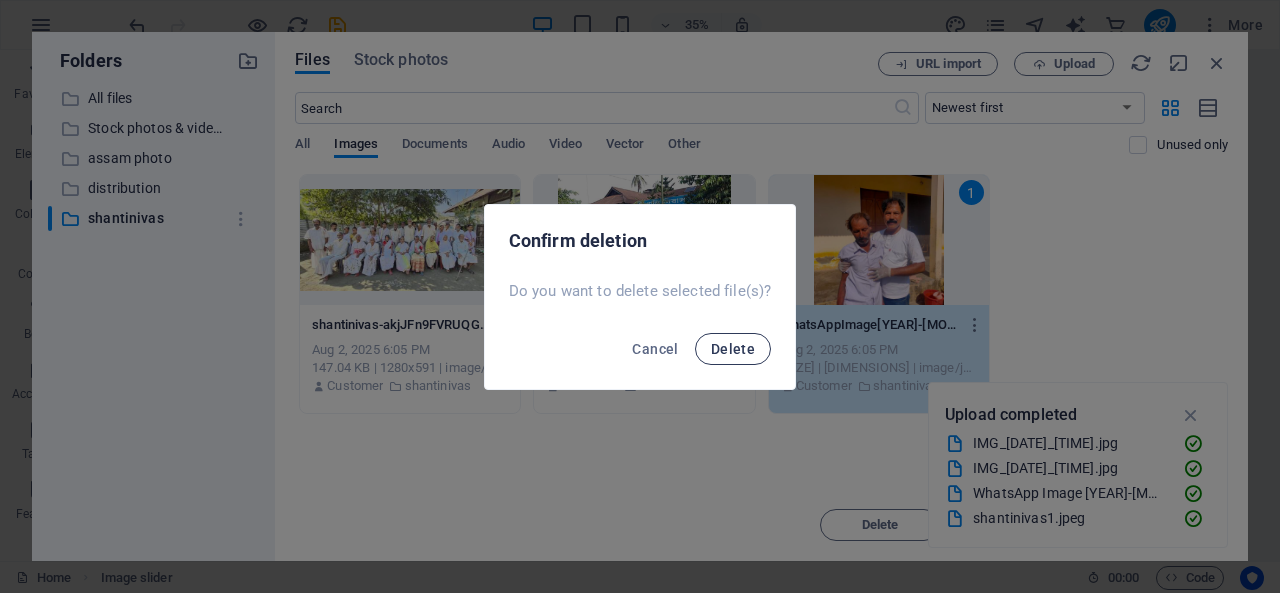 click on "Delete" at bounding box center [733, 349] 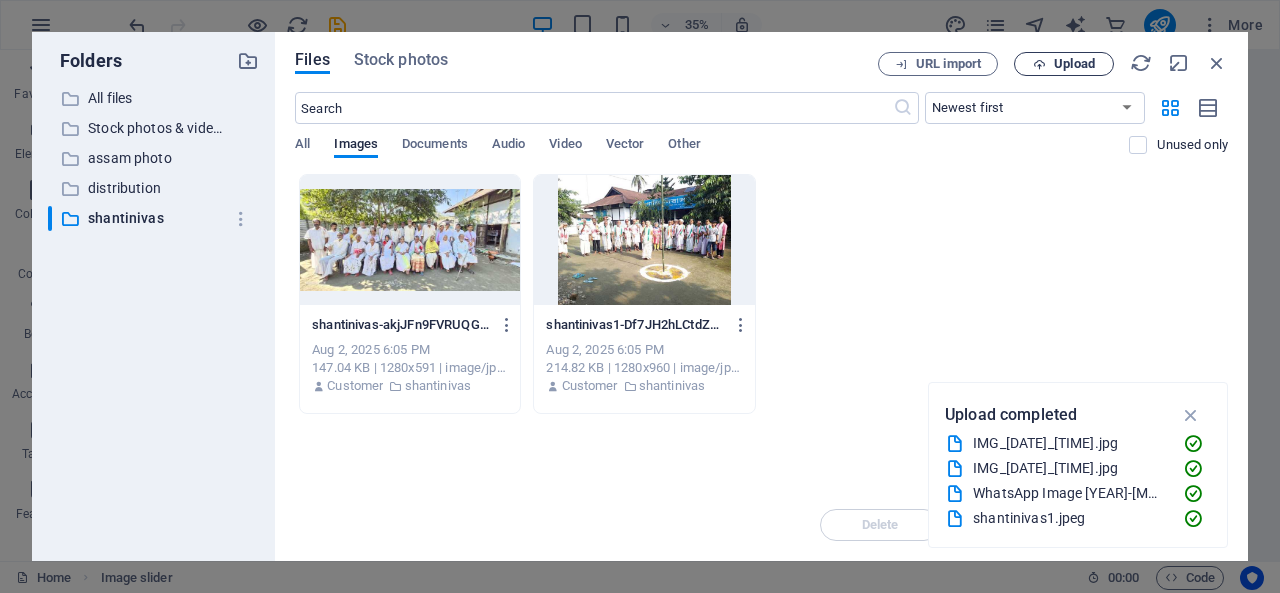 click on "Upload" at bounding box center [1074, 64] 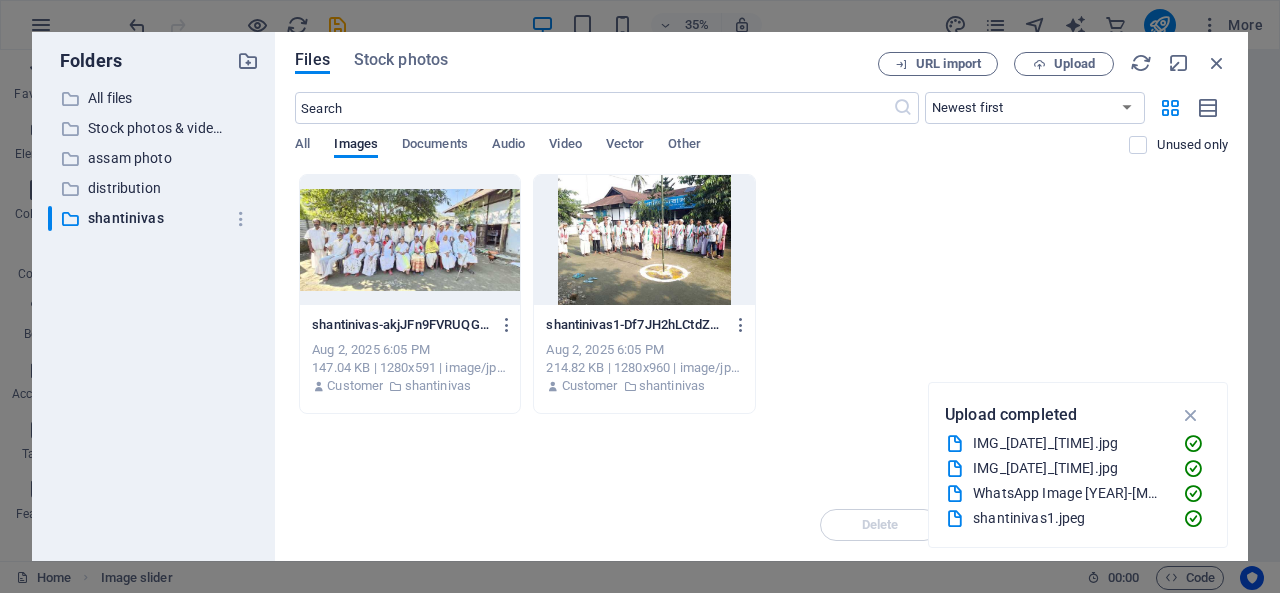 click at bounding box center (410, 240) 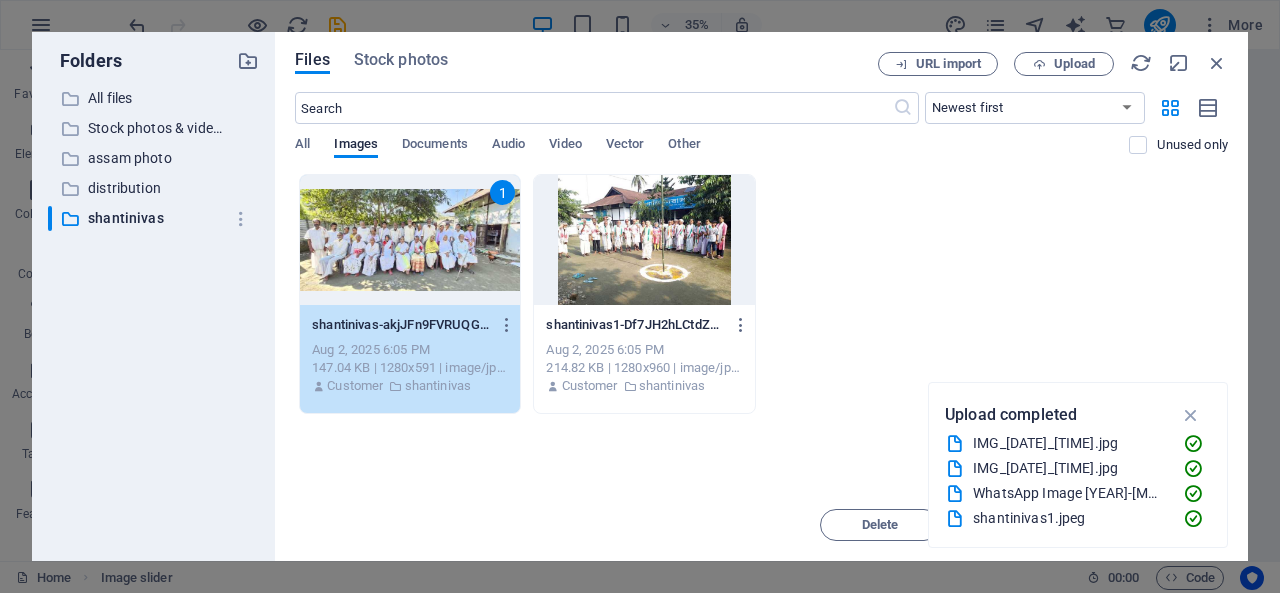 click on "1" at bounding box center (410, 240) 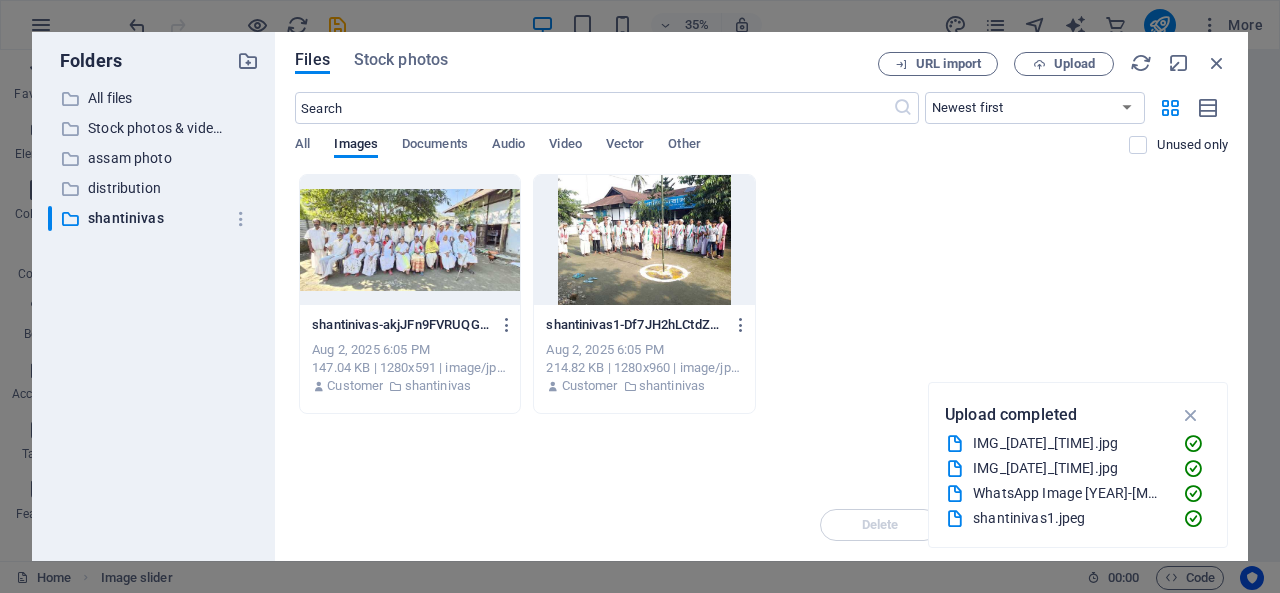 click at bounding box center [644, 240] 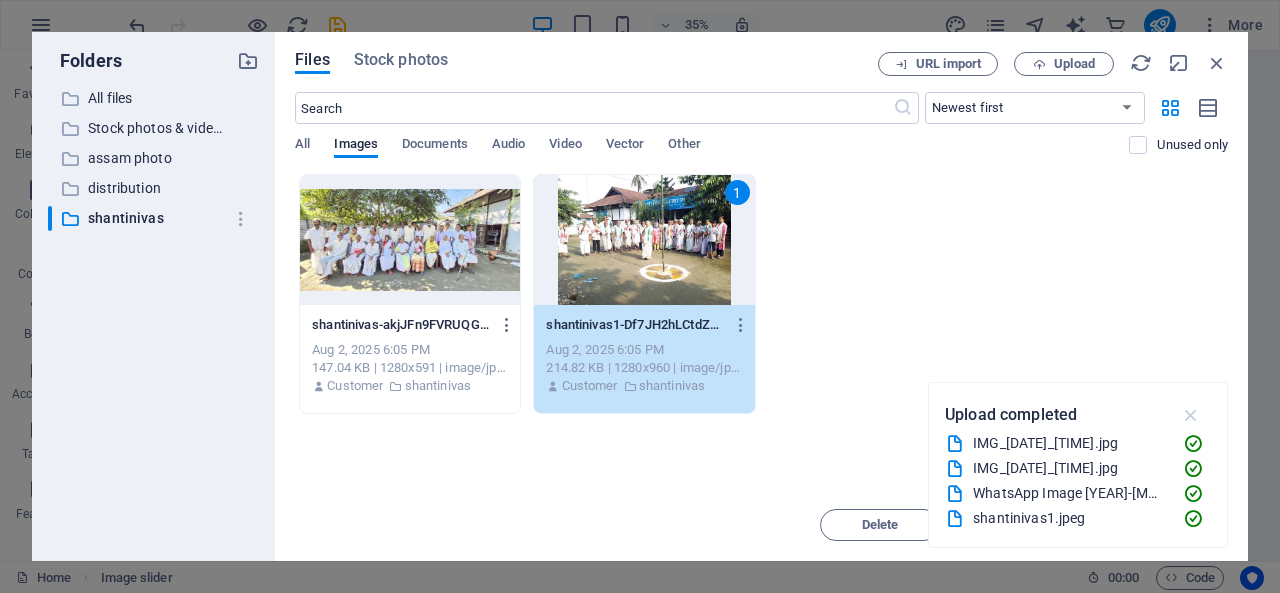 click at bounding box center (1191, 415) 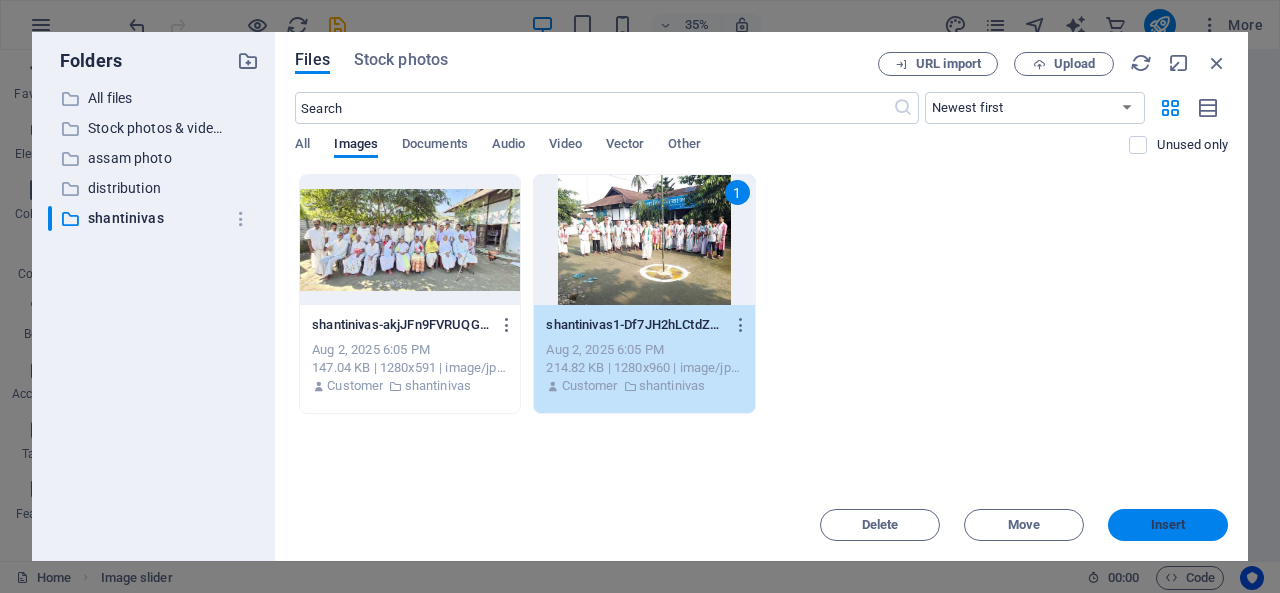 click on "Insert" at bounding box center (1168, 525) 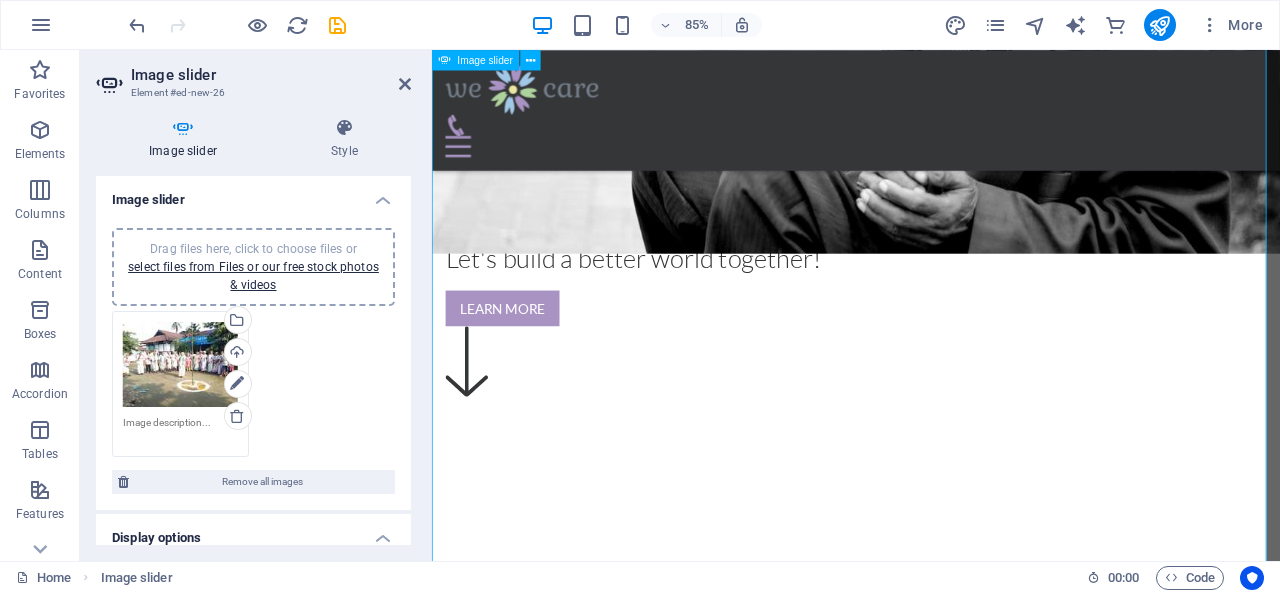 scroll, scrollTop: 800, scrollLeft: 0, axis: vertical 